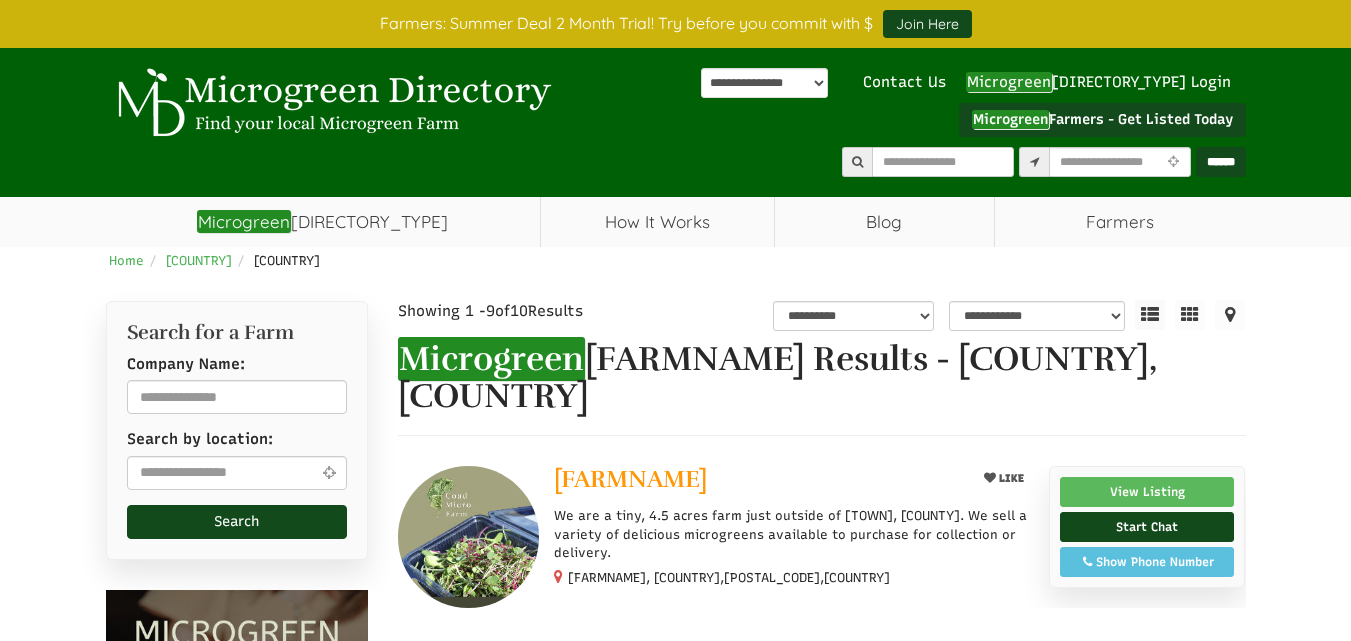 scroll, scrollTop: 0, scrollLeft: 0, axis: both 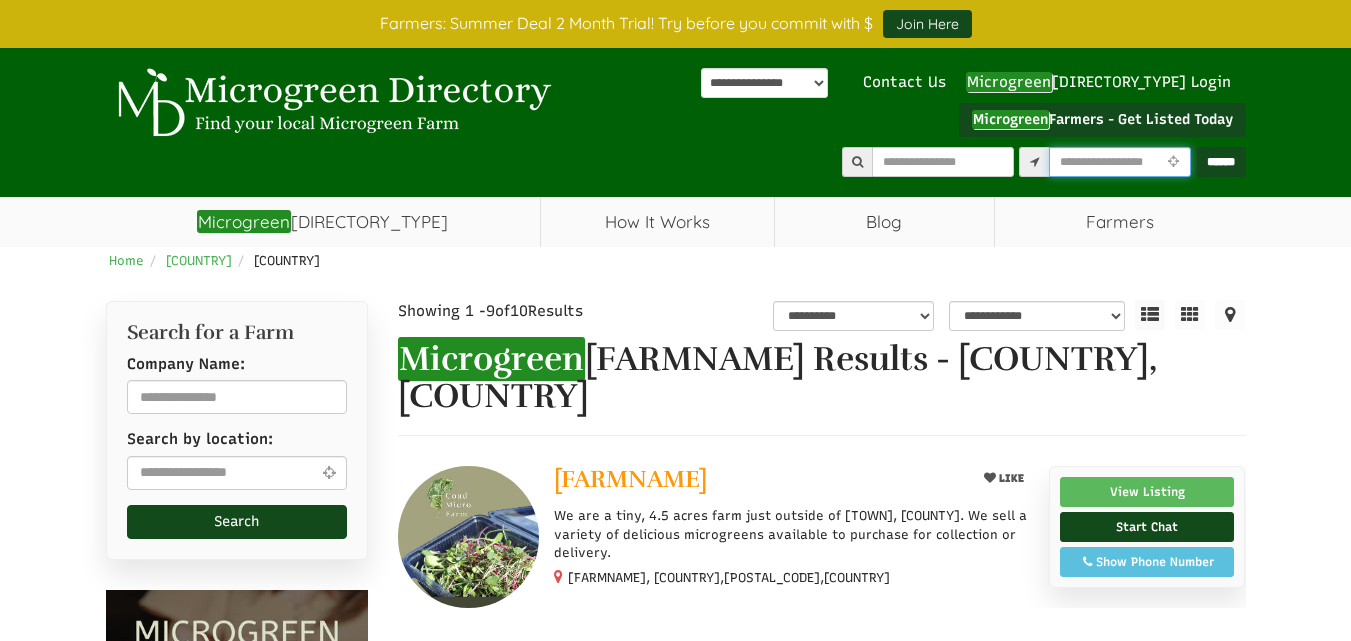 click at bounding box center [1120, 162] 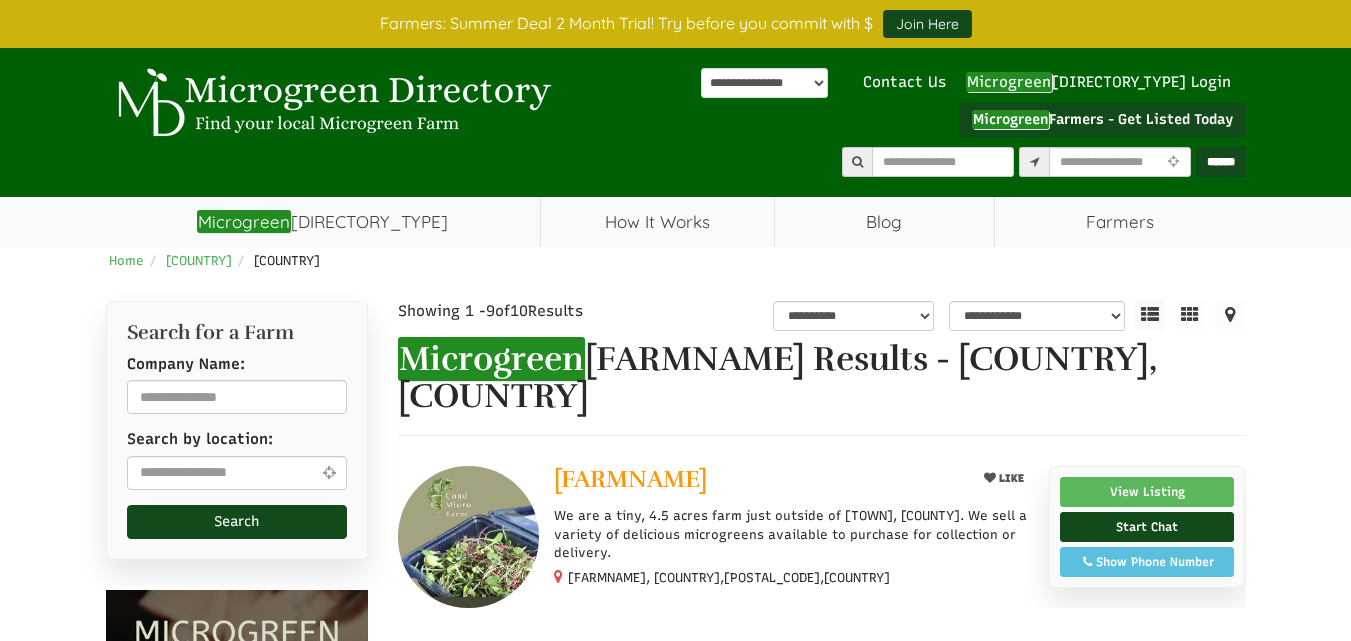 click on "**********" at bounding box center [764, 83] 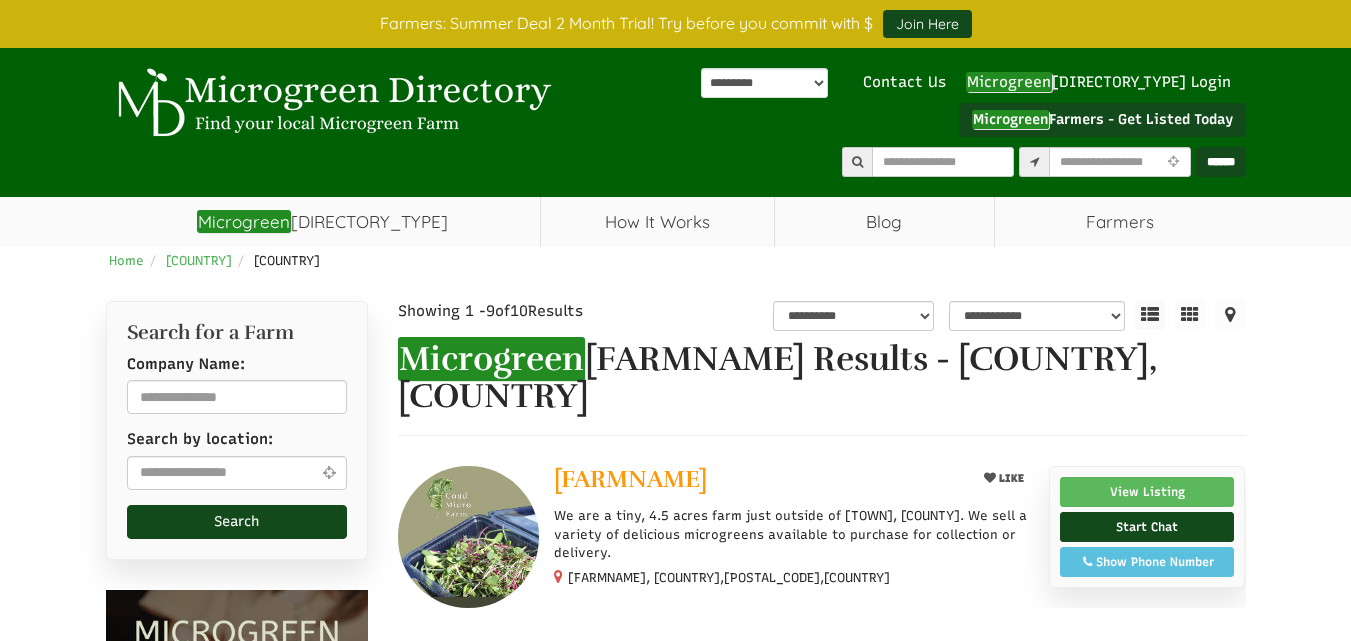 click on "**********" at bounding box center (764, 83) 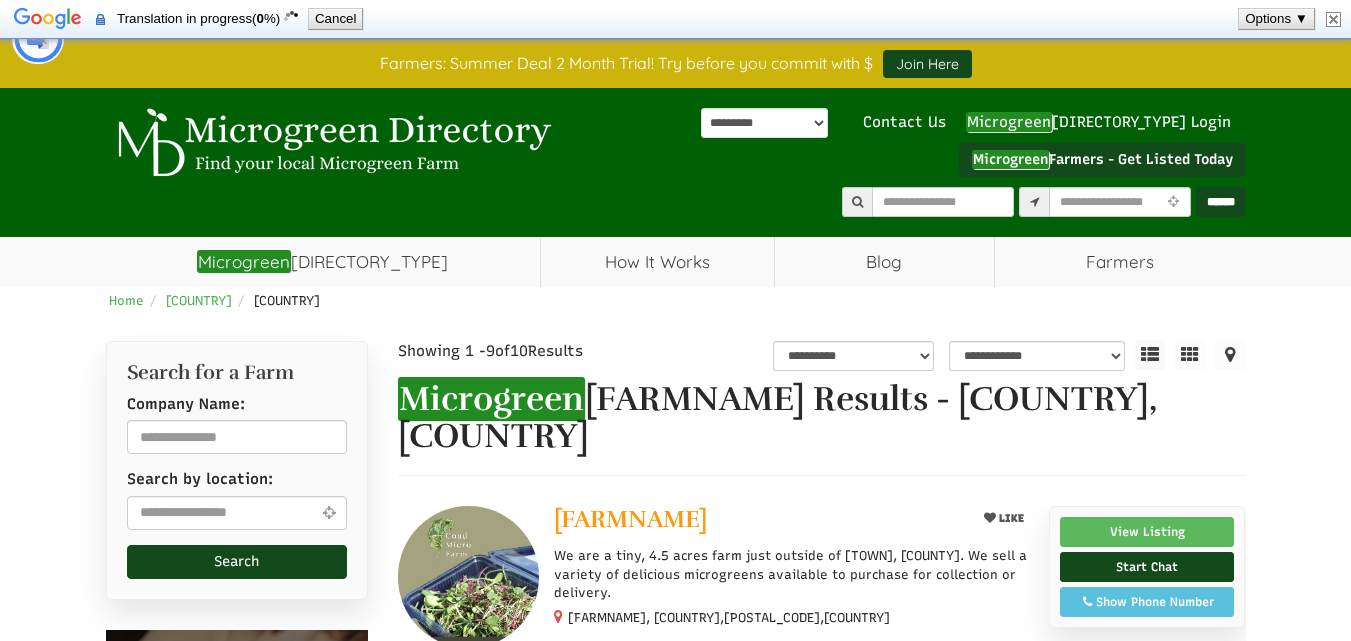 scroll, scrollTop: 0, scrollLeft: 0, axis: both 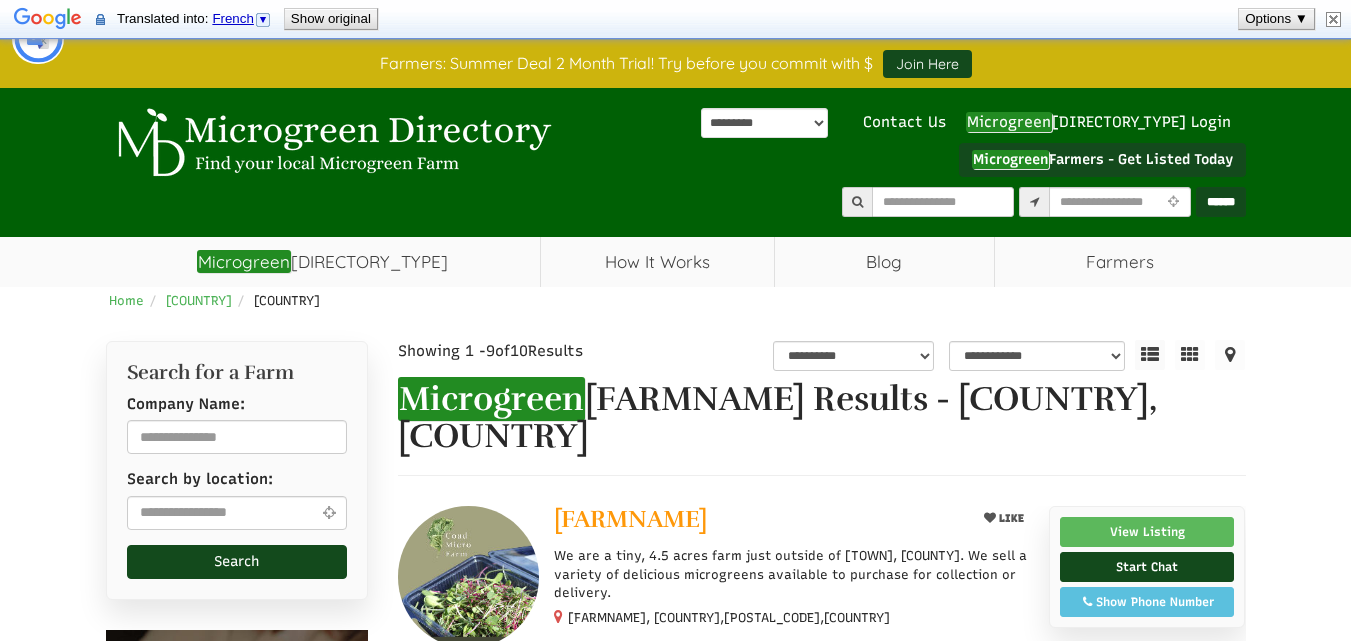 select on "**" 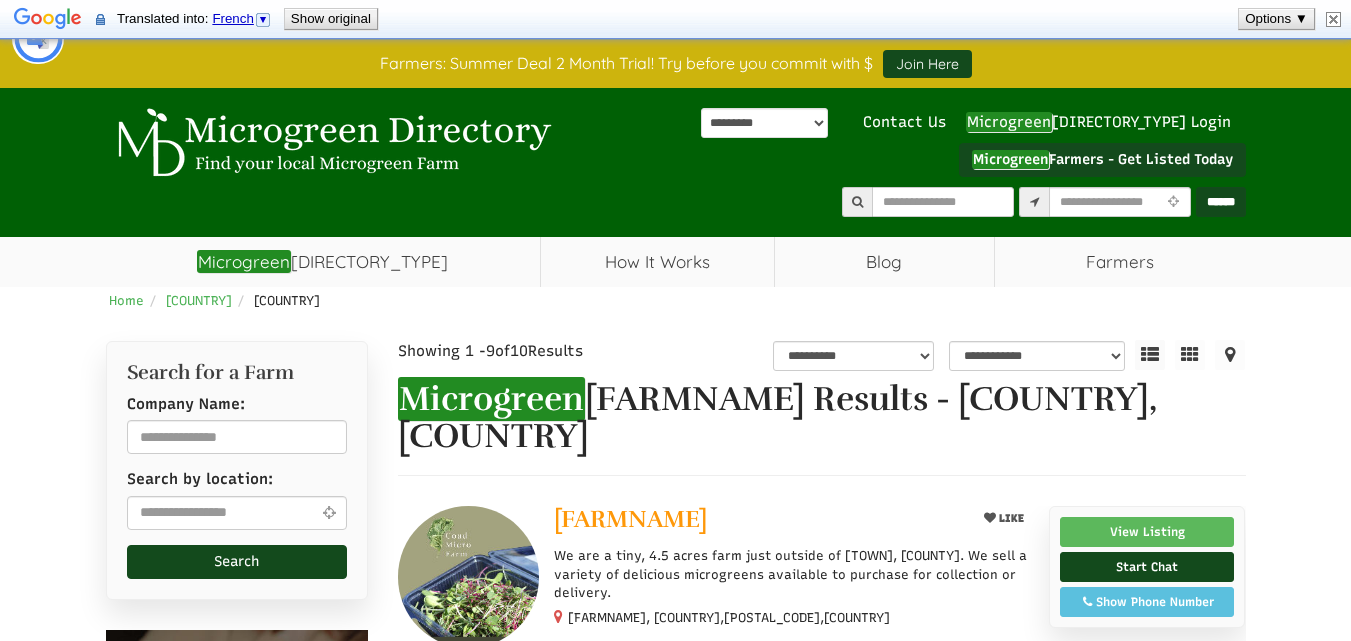 type on "*********" 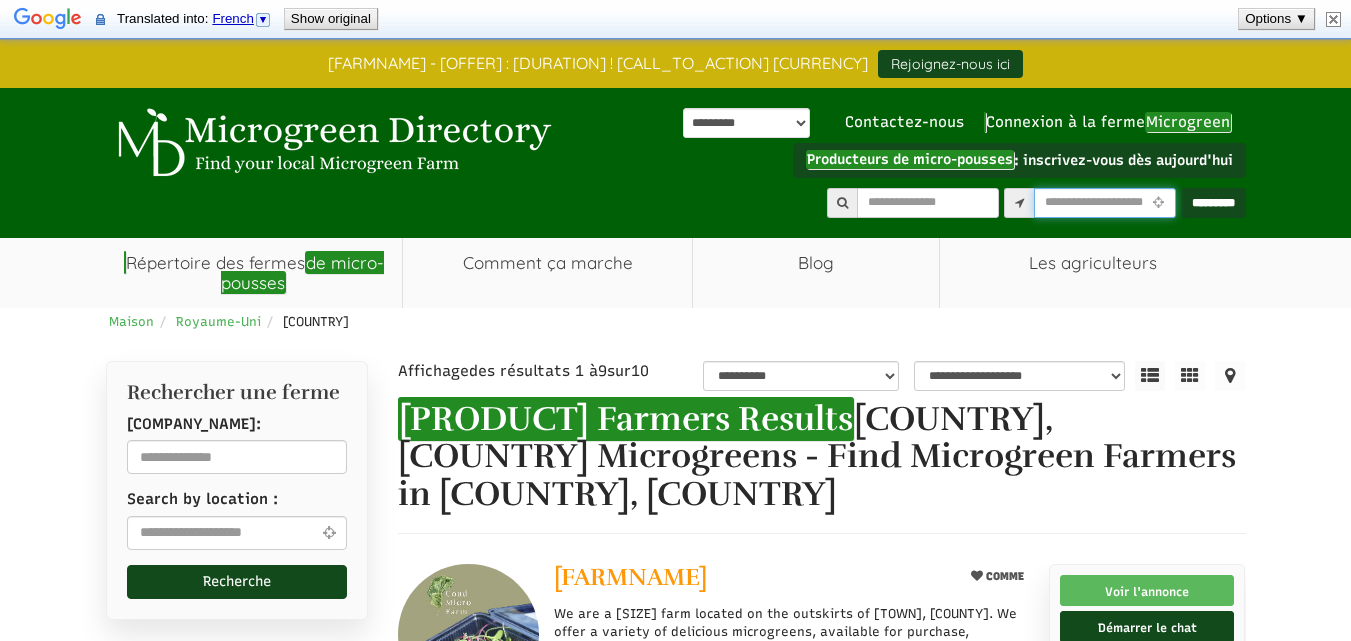 click at bounding box center (1105, 203) 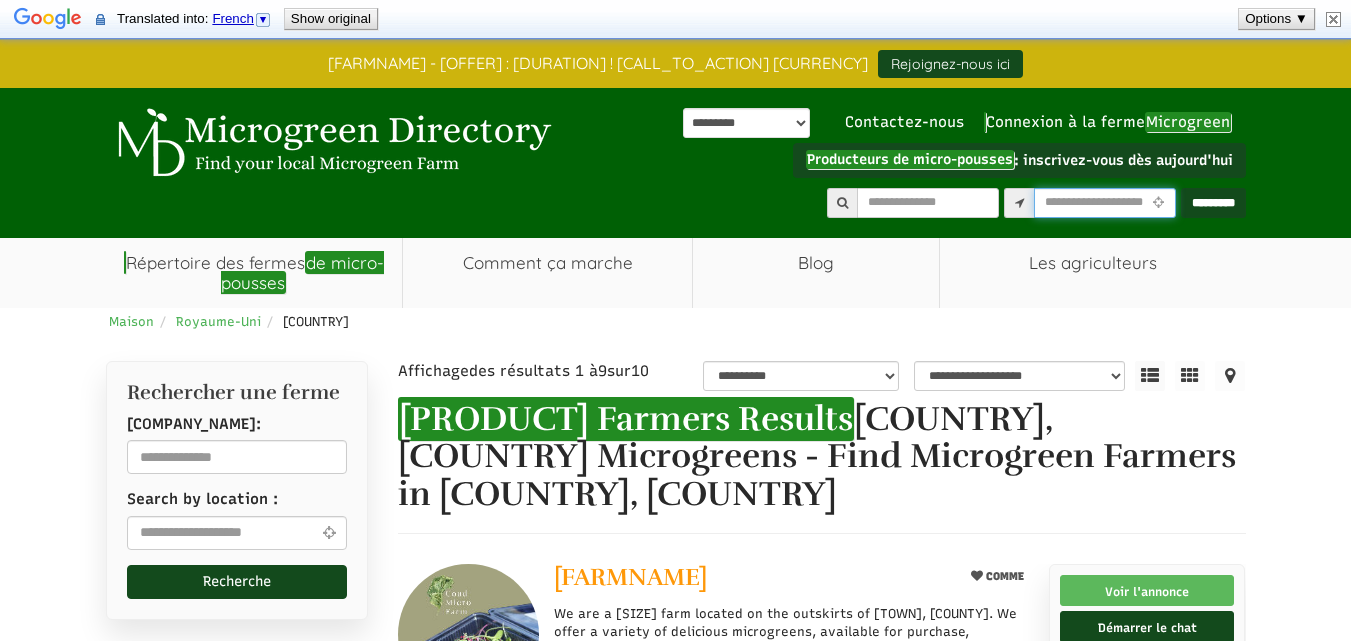 click at bounding box center [1105, 203] 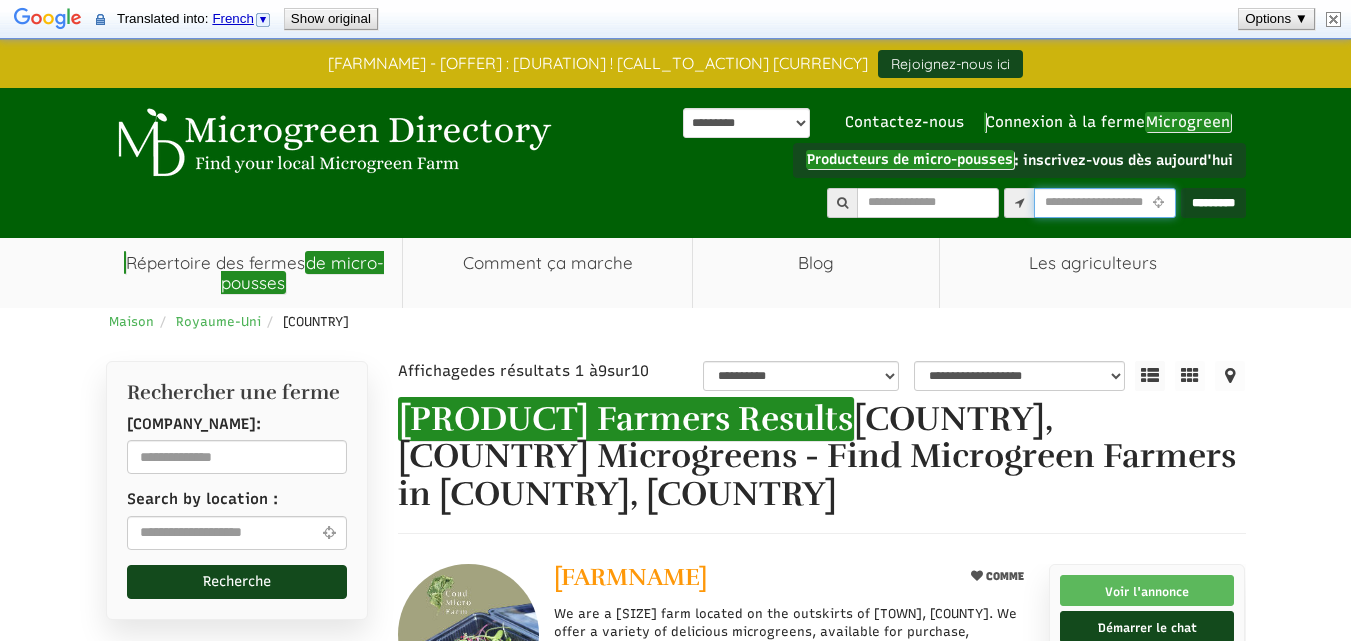 click at bounding box center (1105, 203) 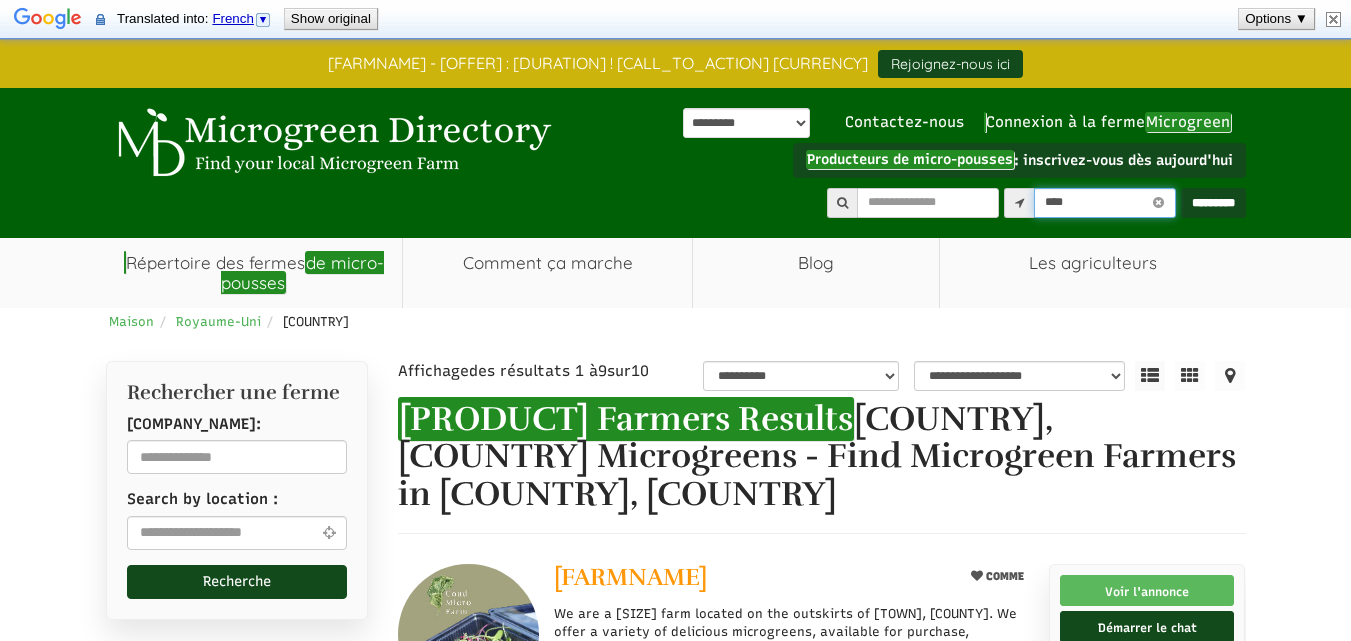 type on "****" 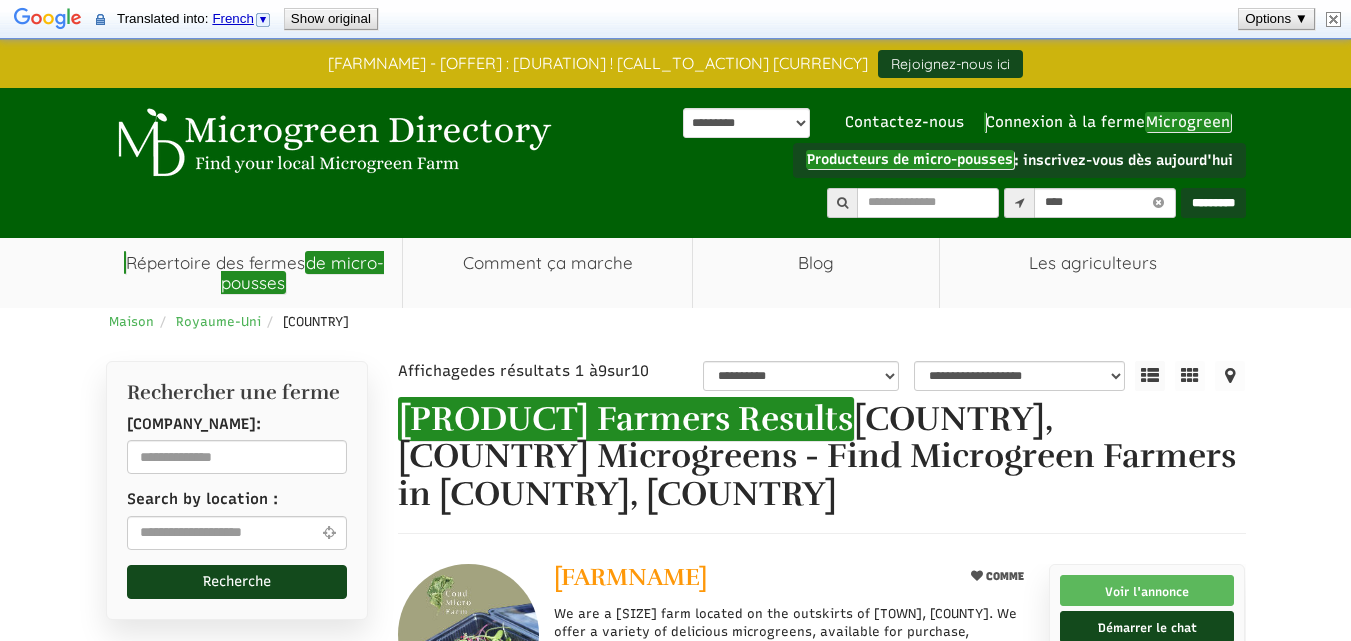 click on "*********" at bounding box center [1213, 203] 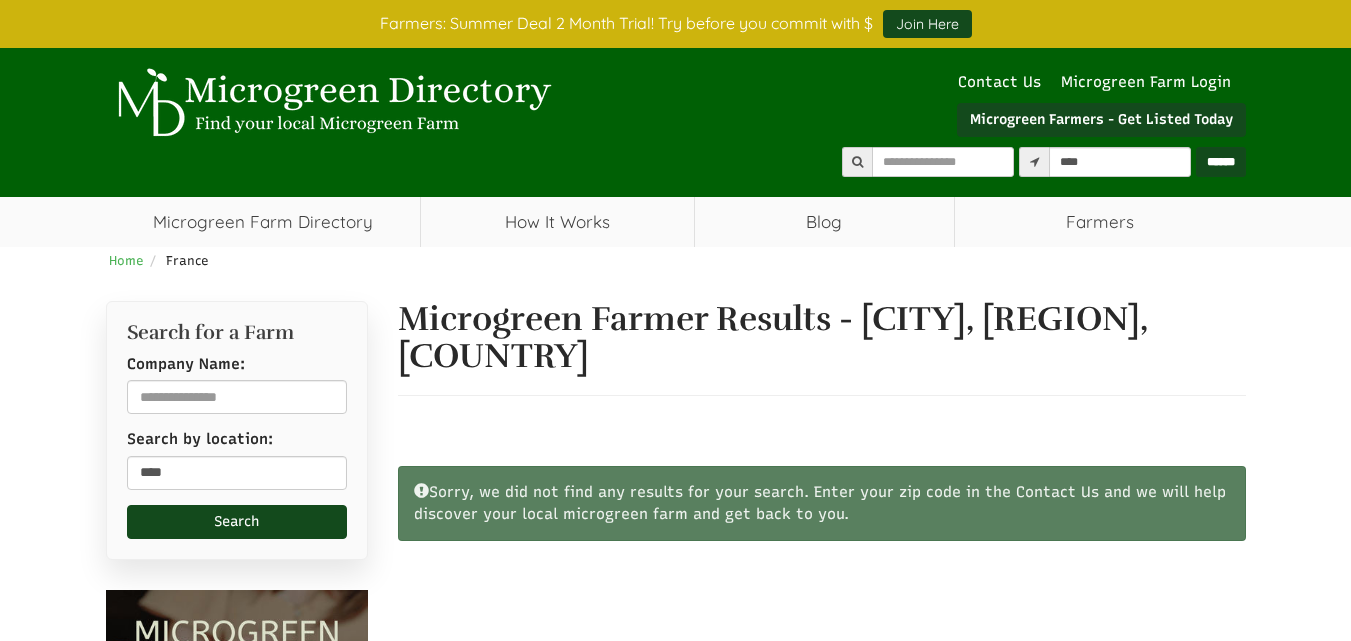scroll, scrollTop: 0, scrollLeft: 0, axis: both 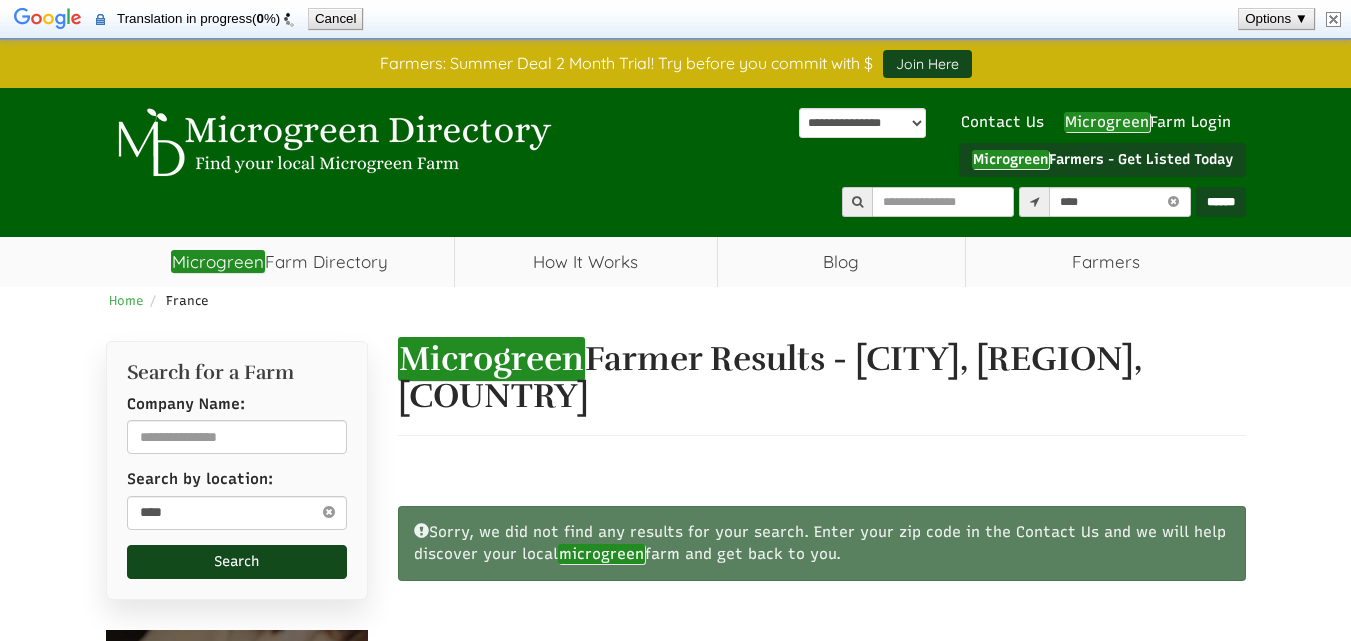select on "**" 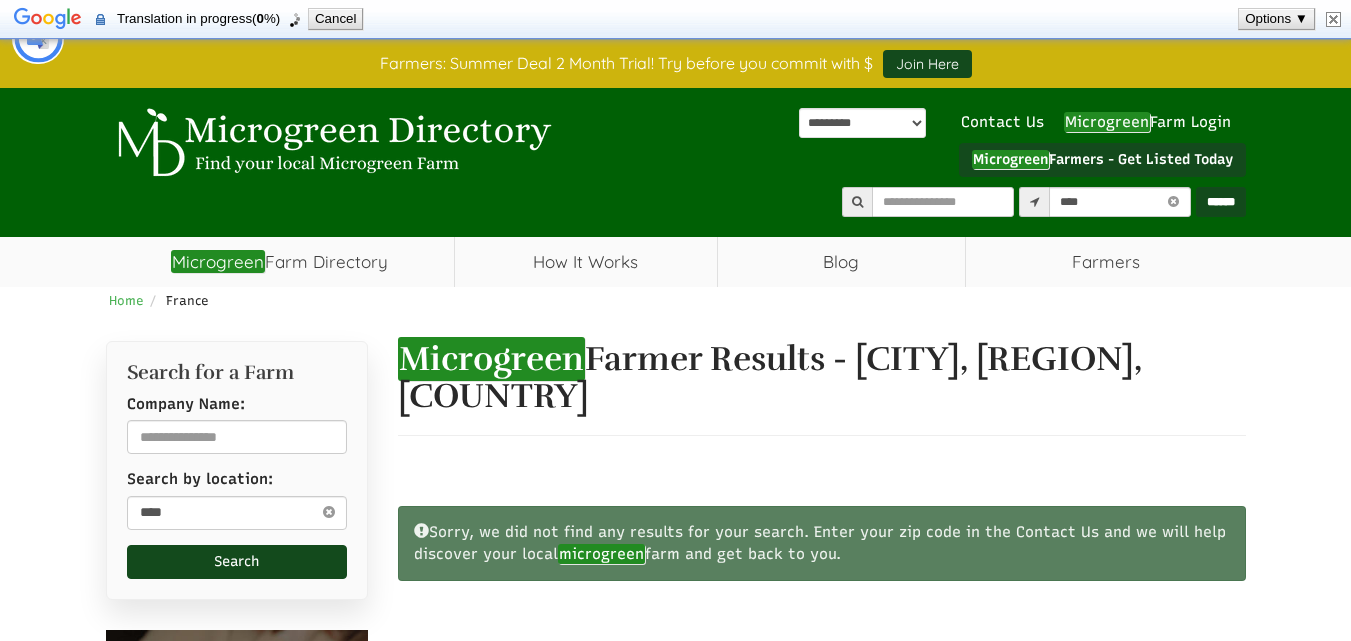 type on "*********" 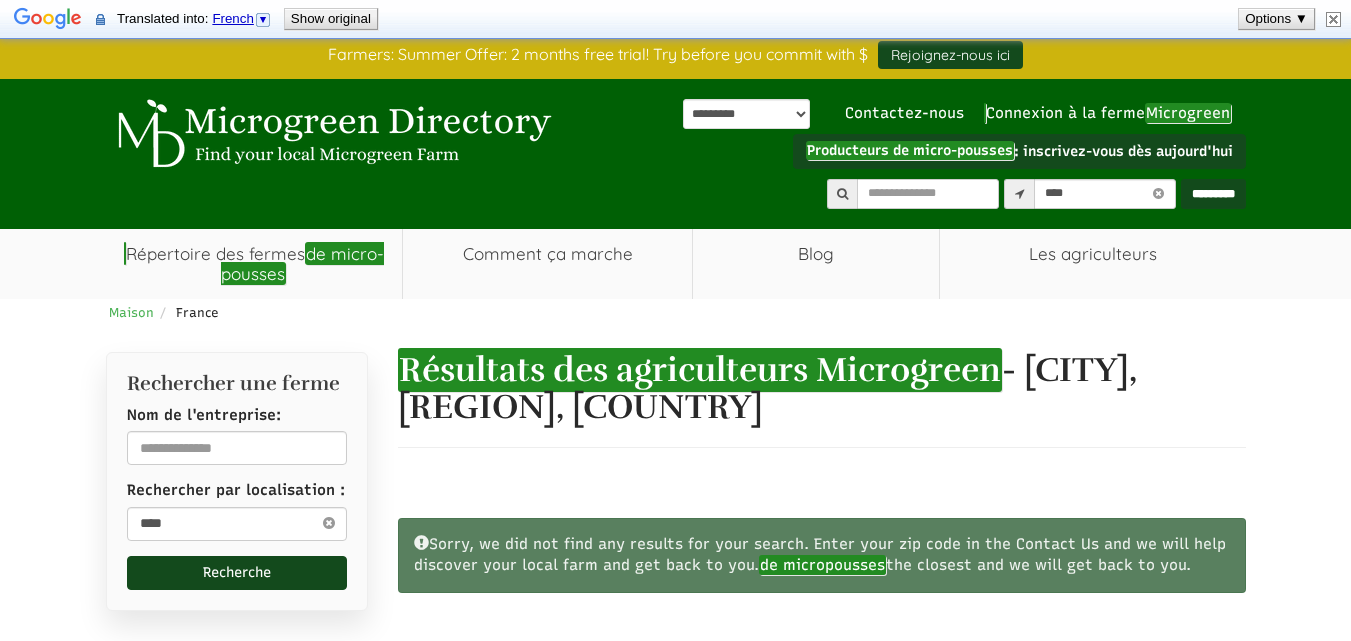 scroll, scrollTop: 0, scrollLeft: 0, axis: both 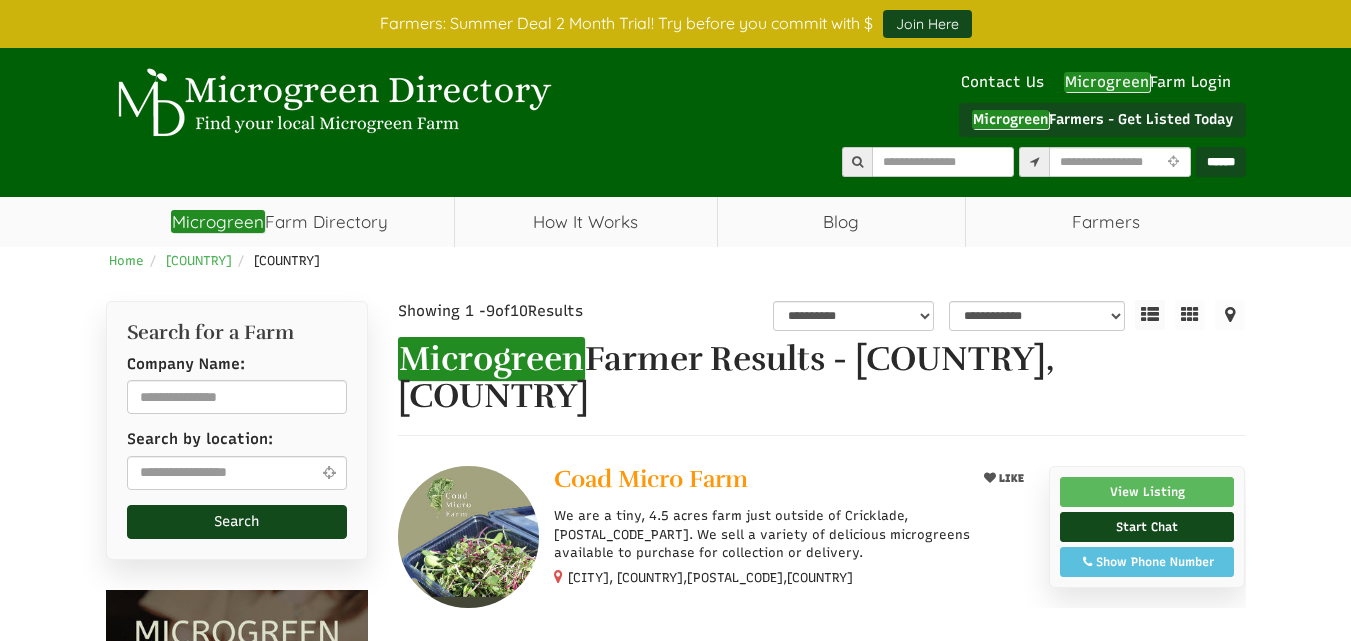 select 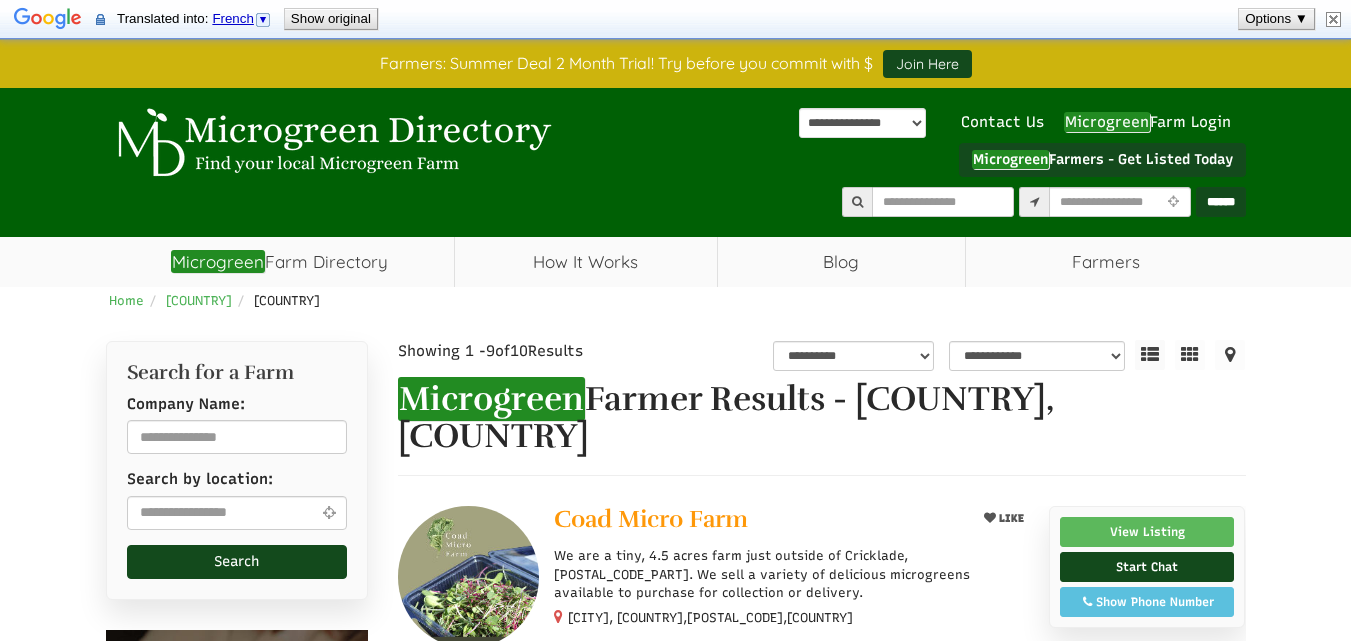 scroll, scrollTop: 0, scrollLeft: 0, axis: both 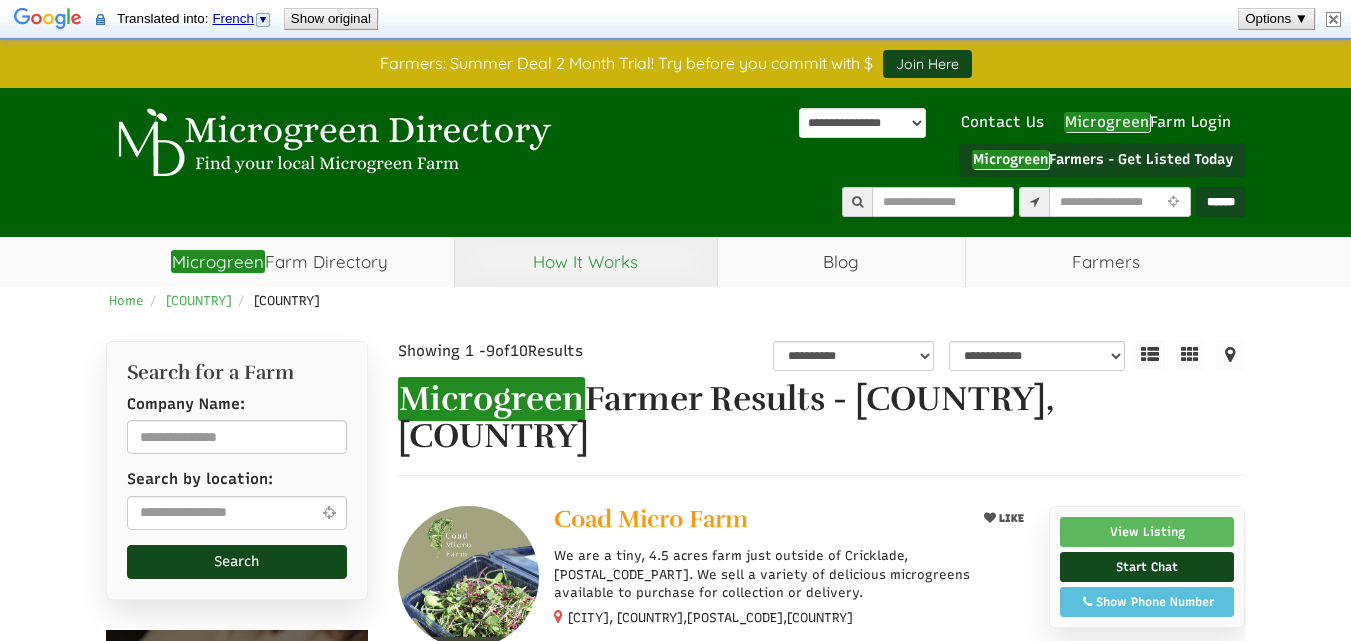 type on "*********" 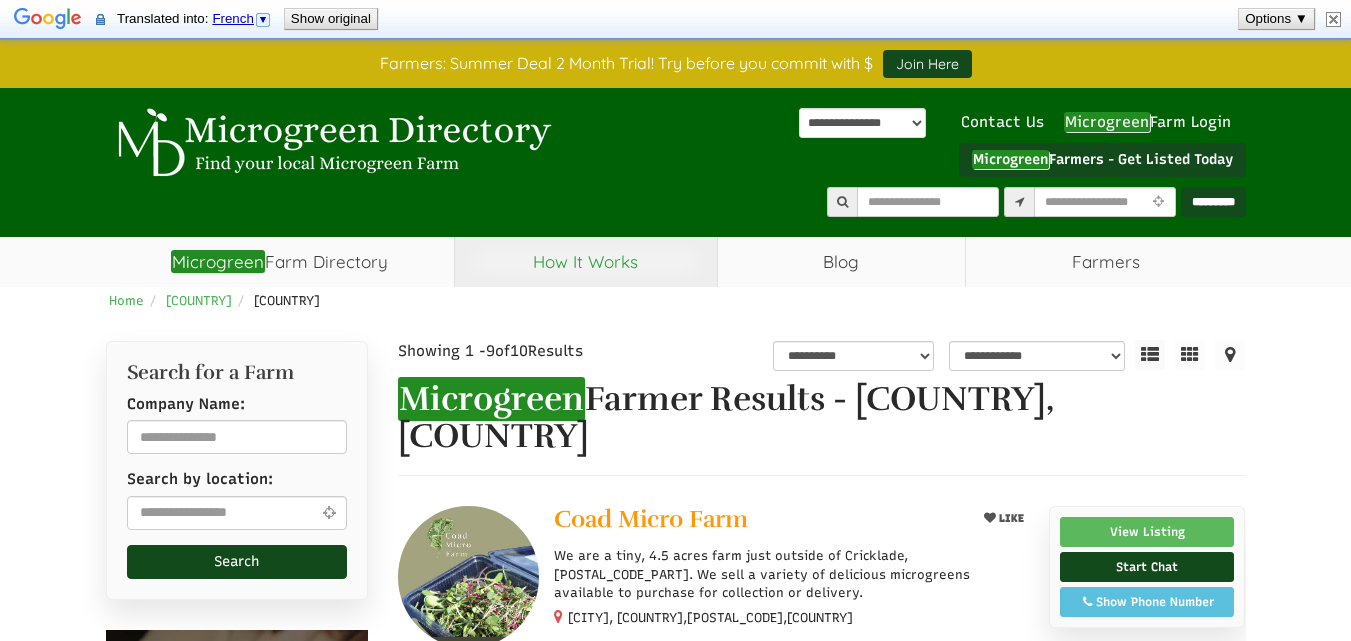 select on "**" 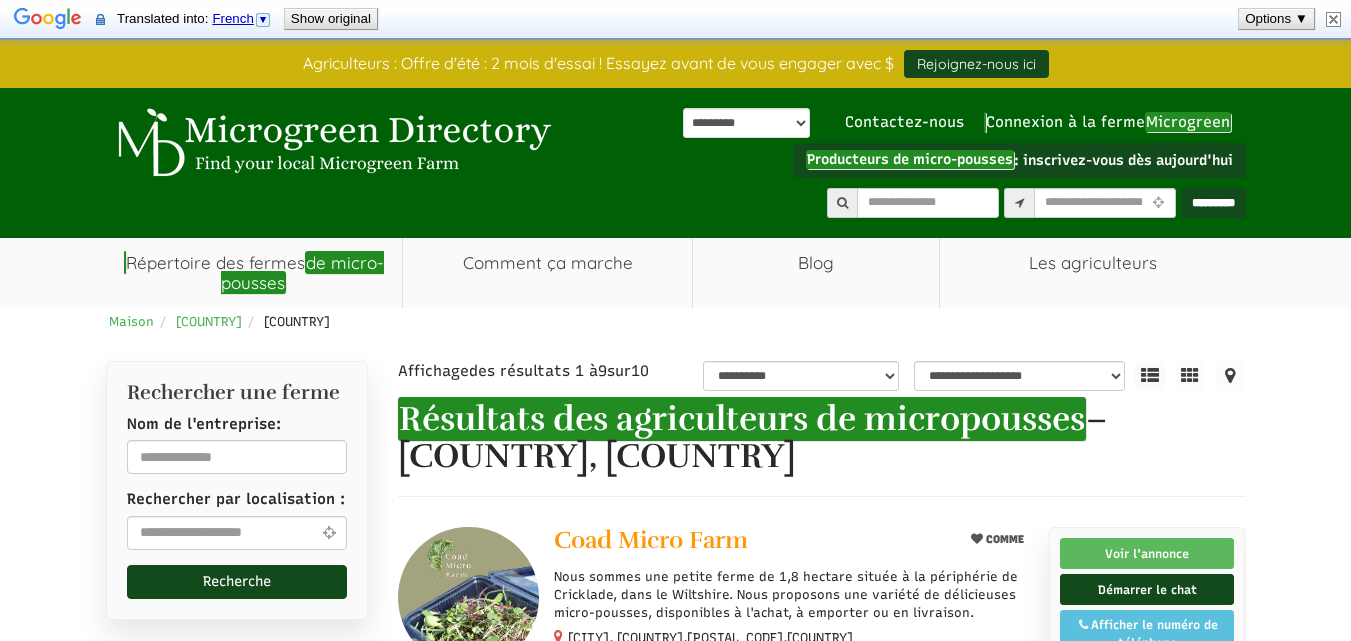 scroll, scrollTop: 40, scrollLeft: 0, axis: vertical 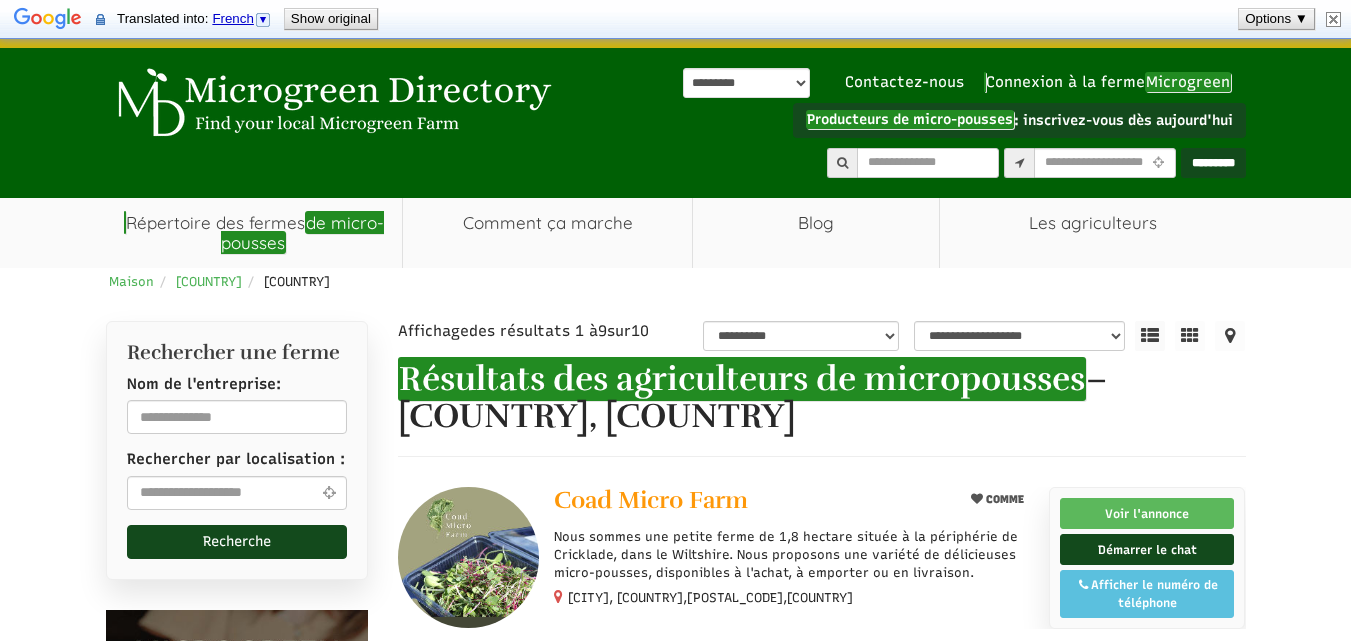 click on "**********" at bounding box center [746, 83] 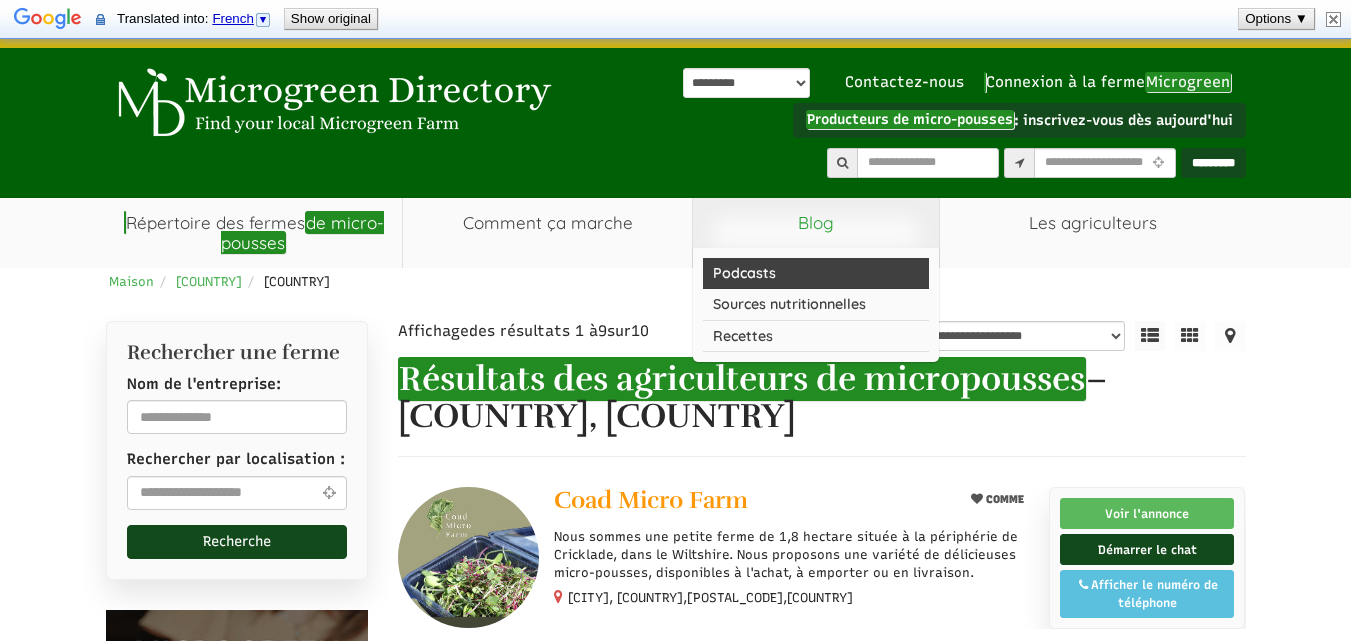 click on "Podcasts" at bounding box center (816, 273) 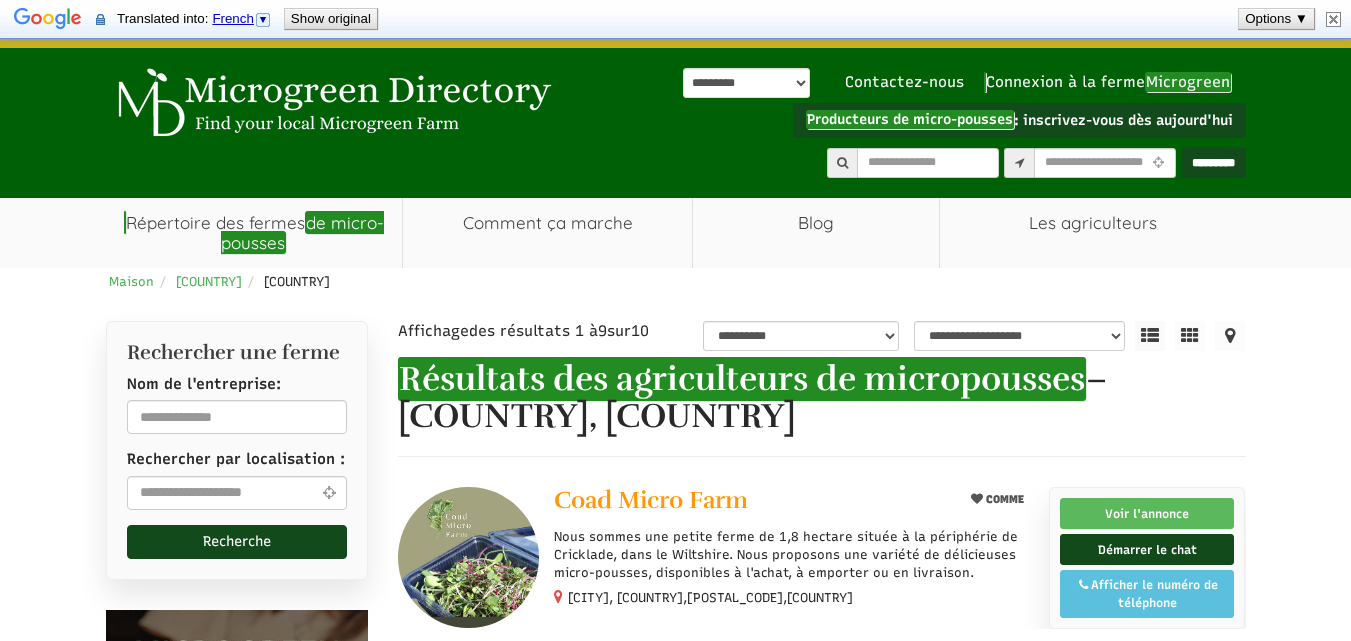 click on "Show original" at bounding box center (331, 19) 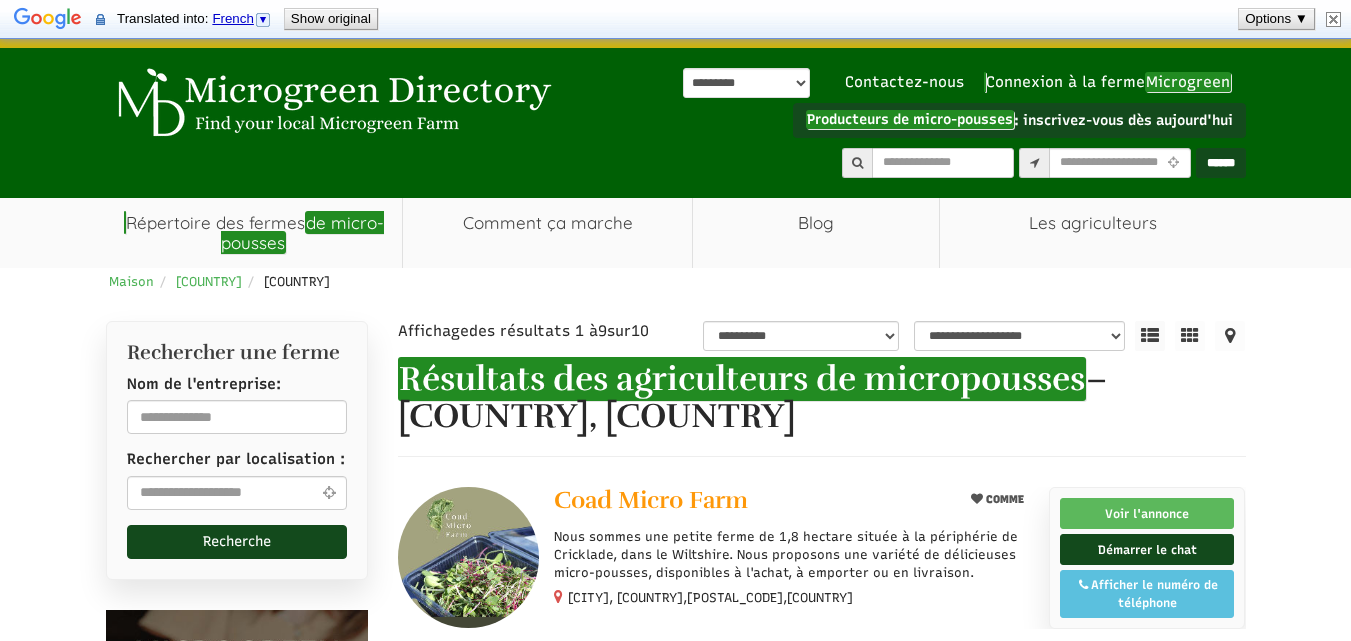 select 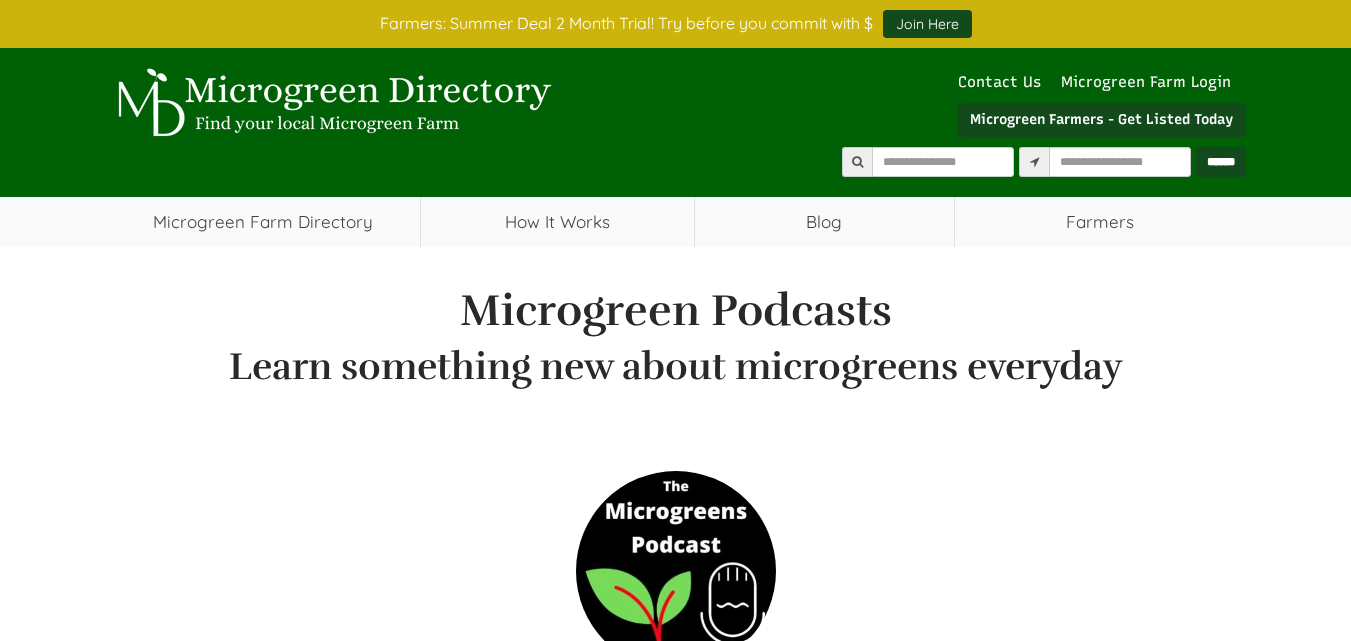 scroll, scrollTop: 300, scrollLeft: 0, axis: vertical 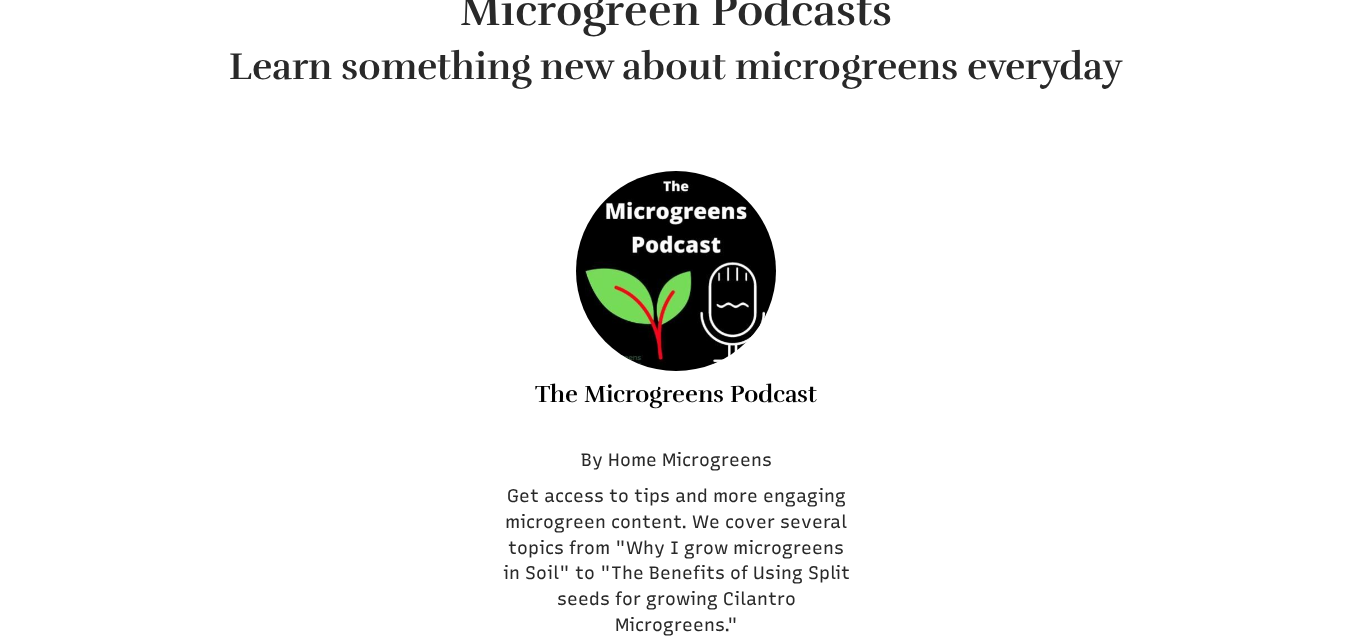 select 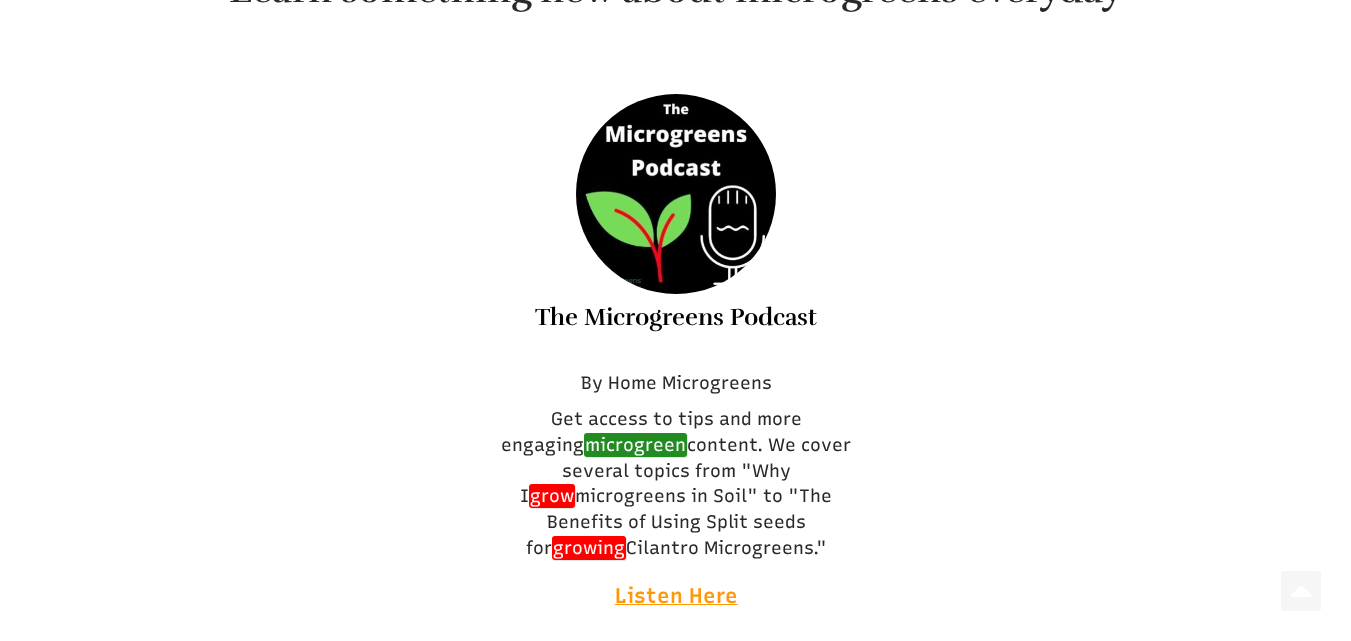 scroll, scrollTop: 0, scrollLeft: 0, axis: both 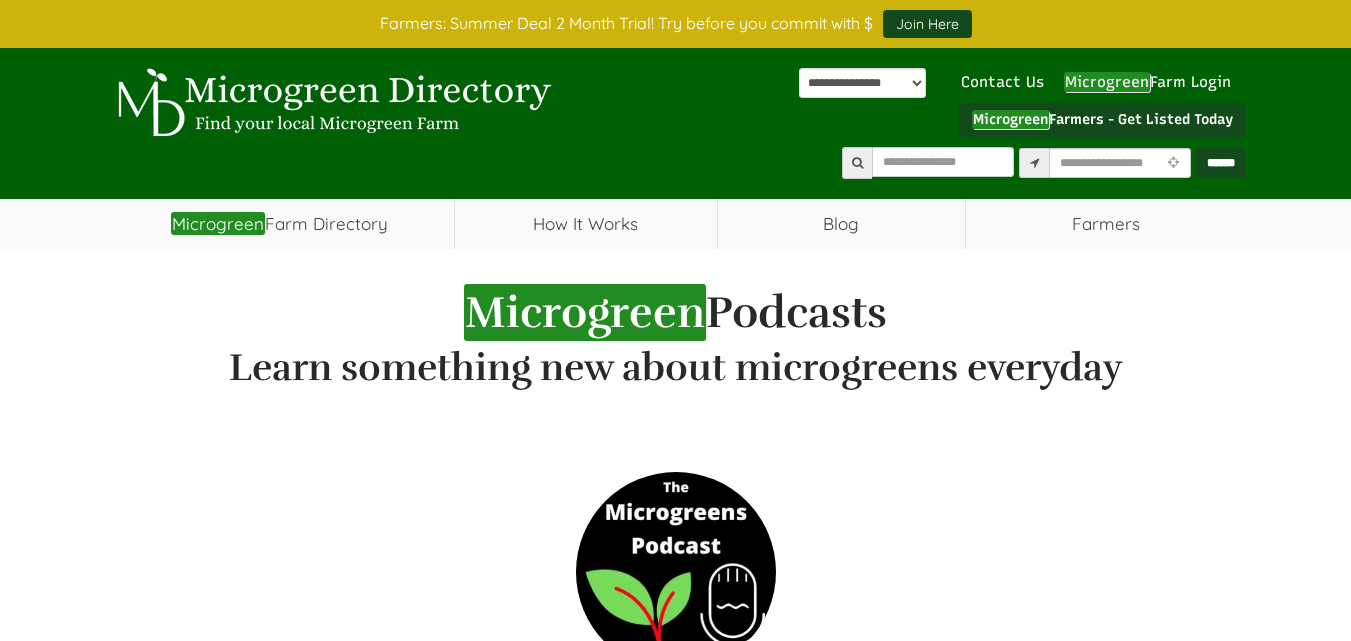 click at bounding box center [943, 162] 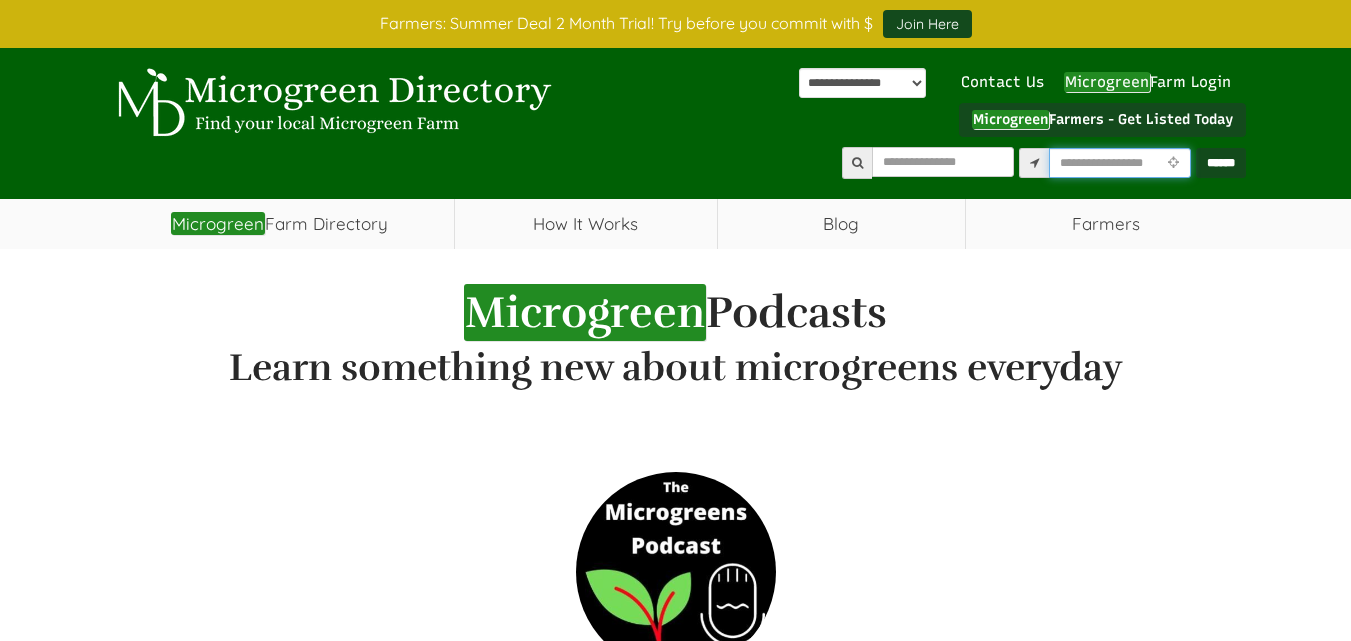 click at bounding box center [1120, 163] 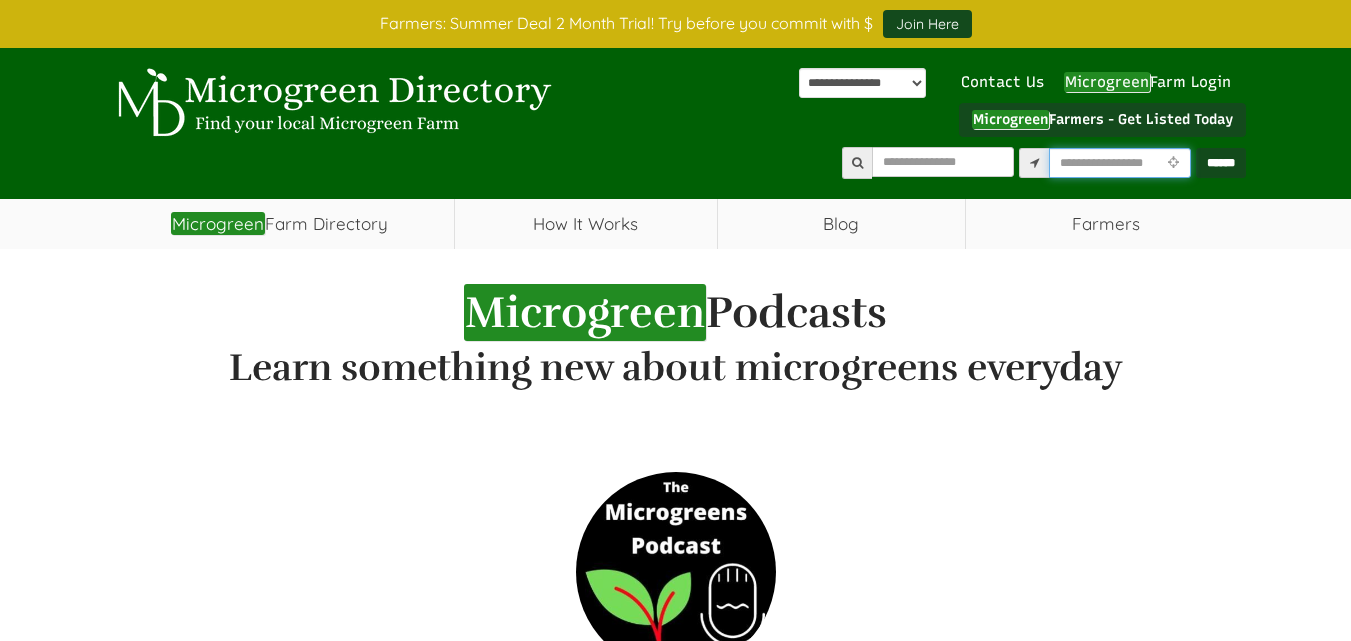 paste on "*****" 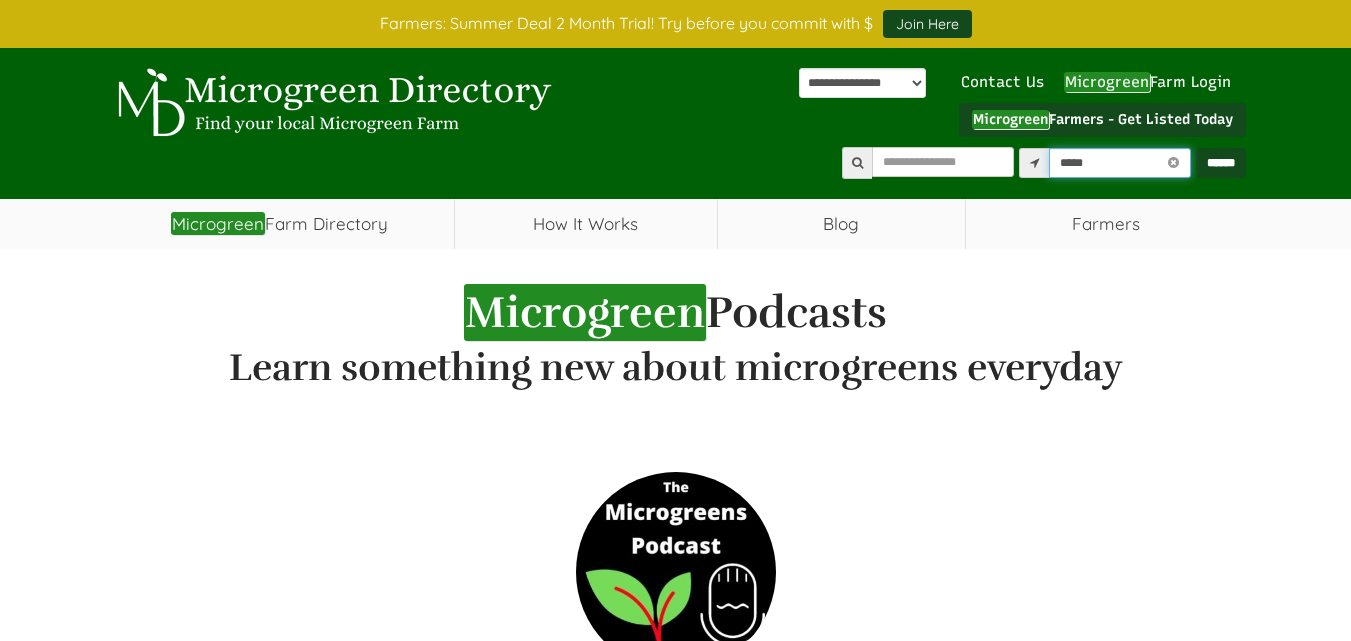 type on "*****" 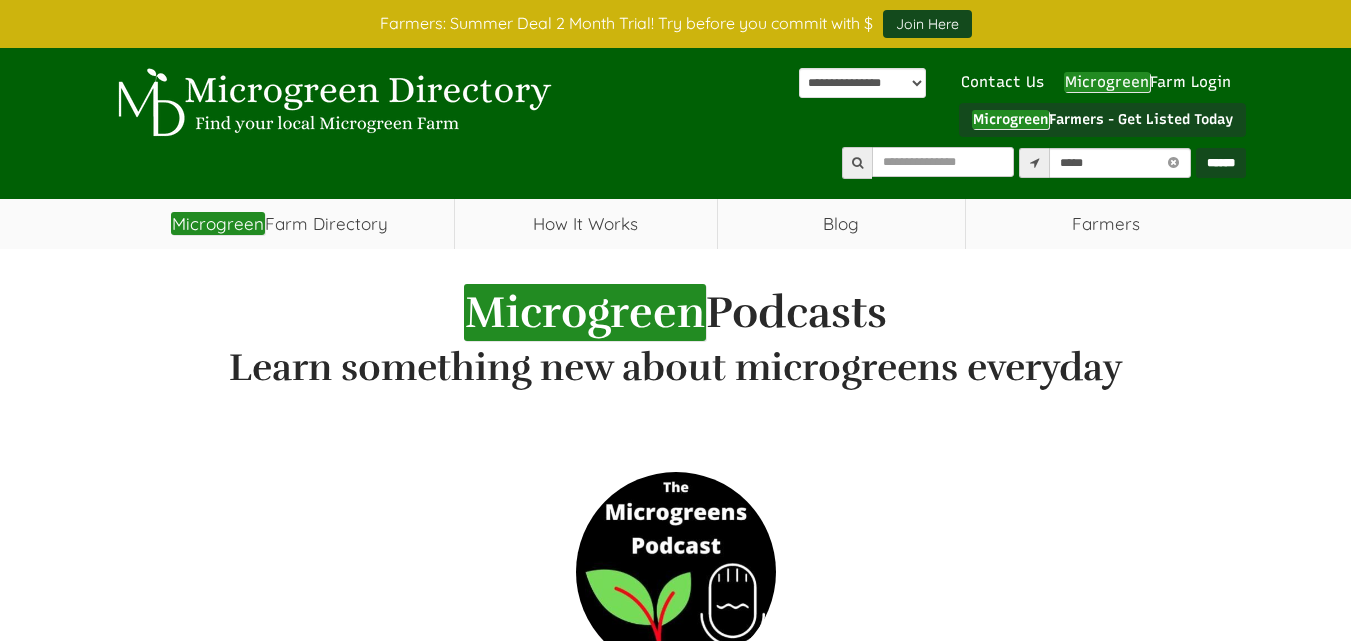 click on "******" at bounding box center (1221, 163) 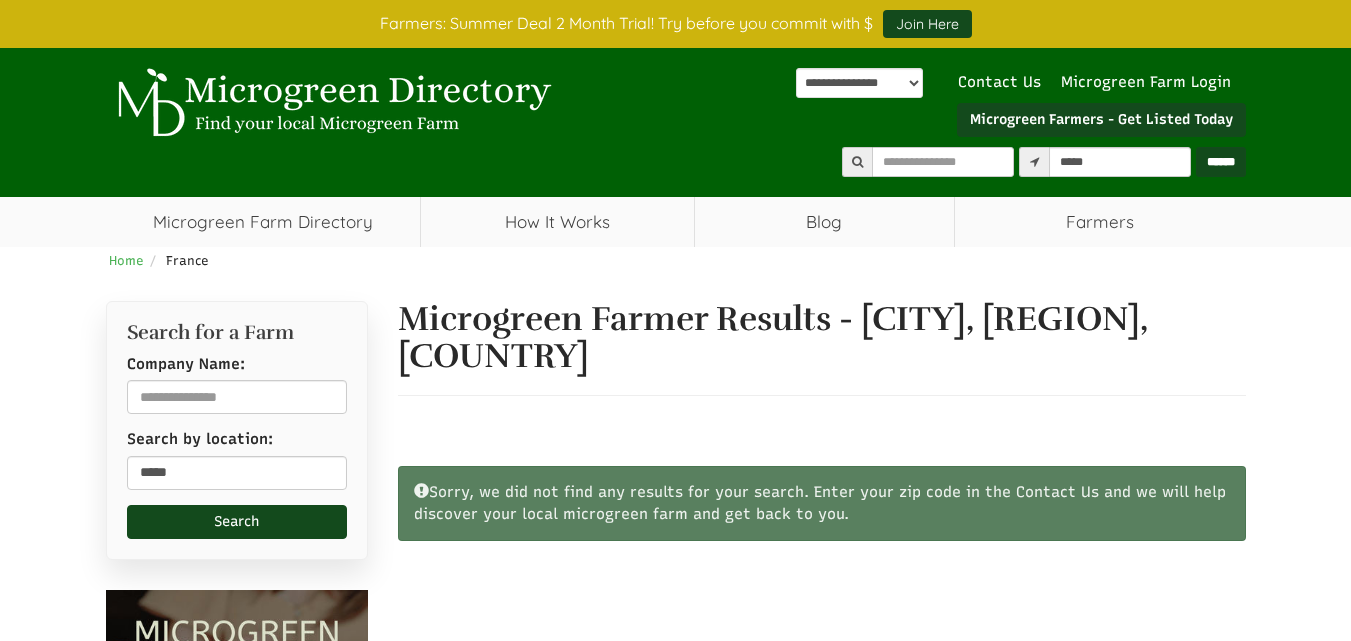 scroll, scrollTop: 0, scrollLeft: 0, axis: both 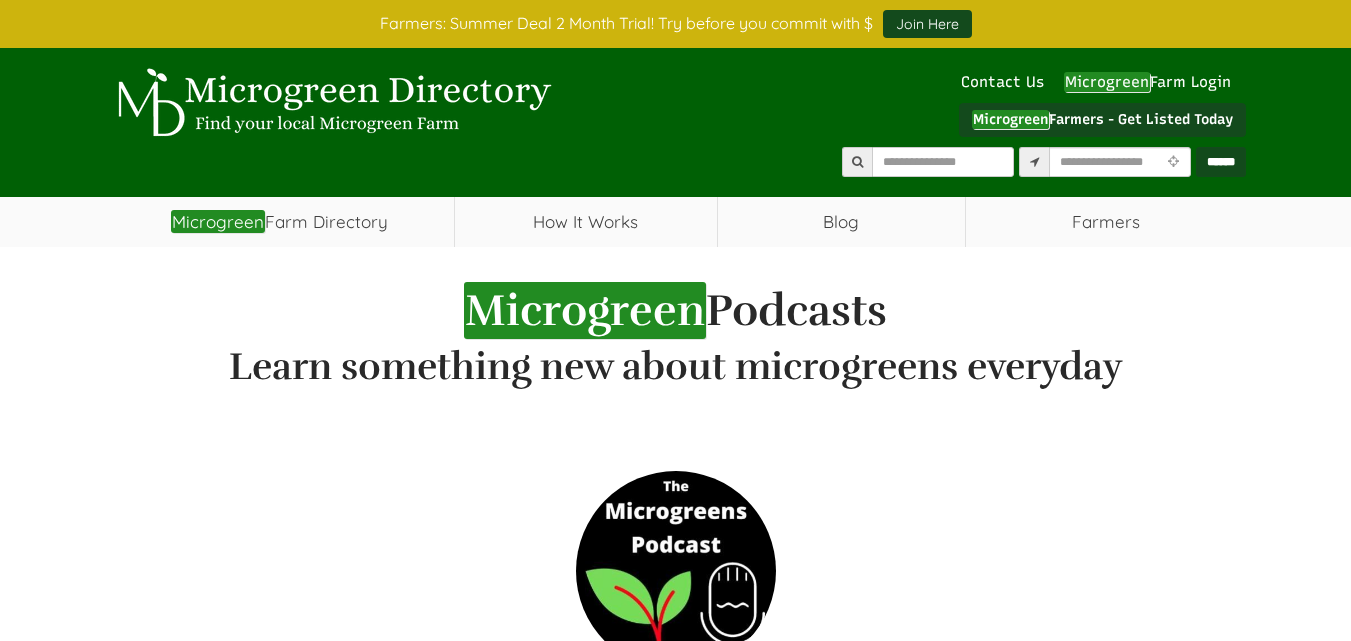 select 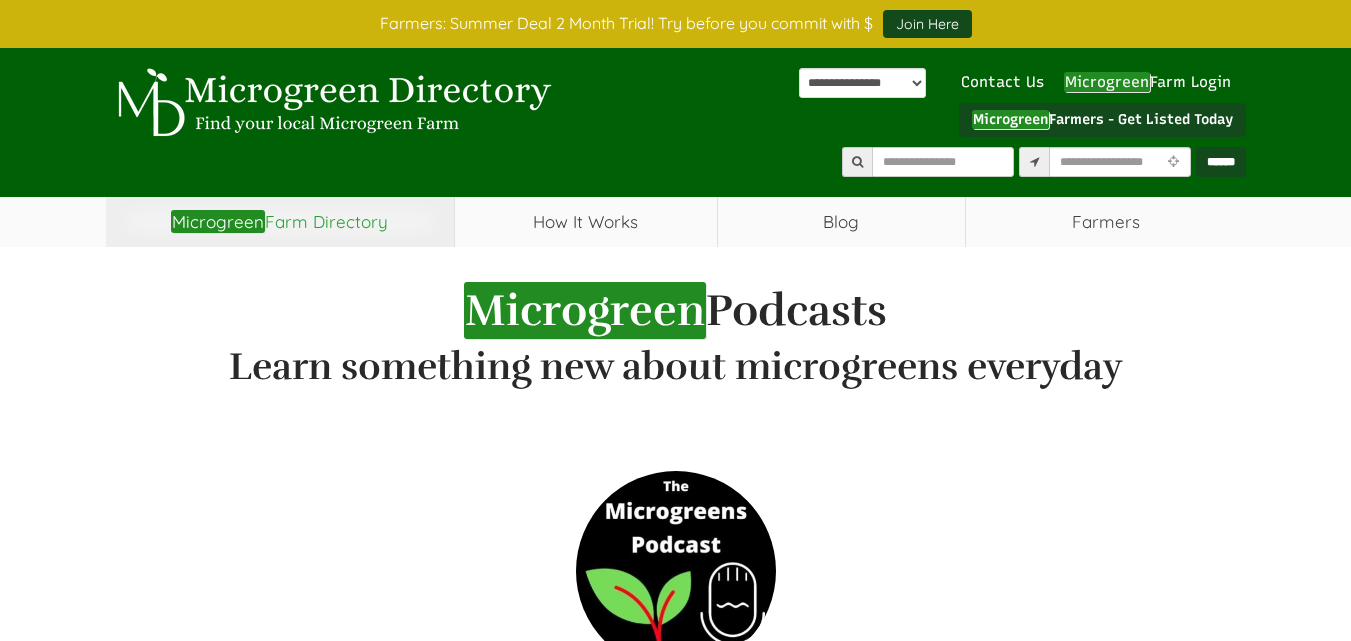 click on "Microgreen  Farm Directory" at bounding box center [280, 222] 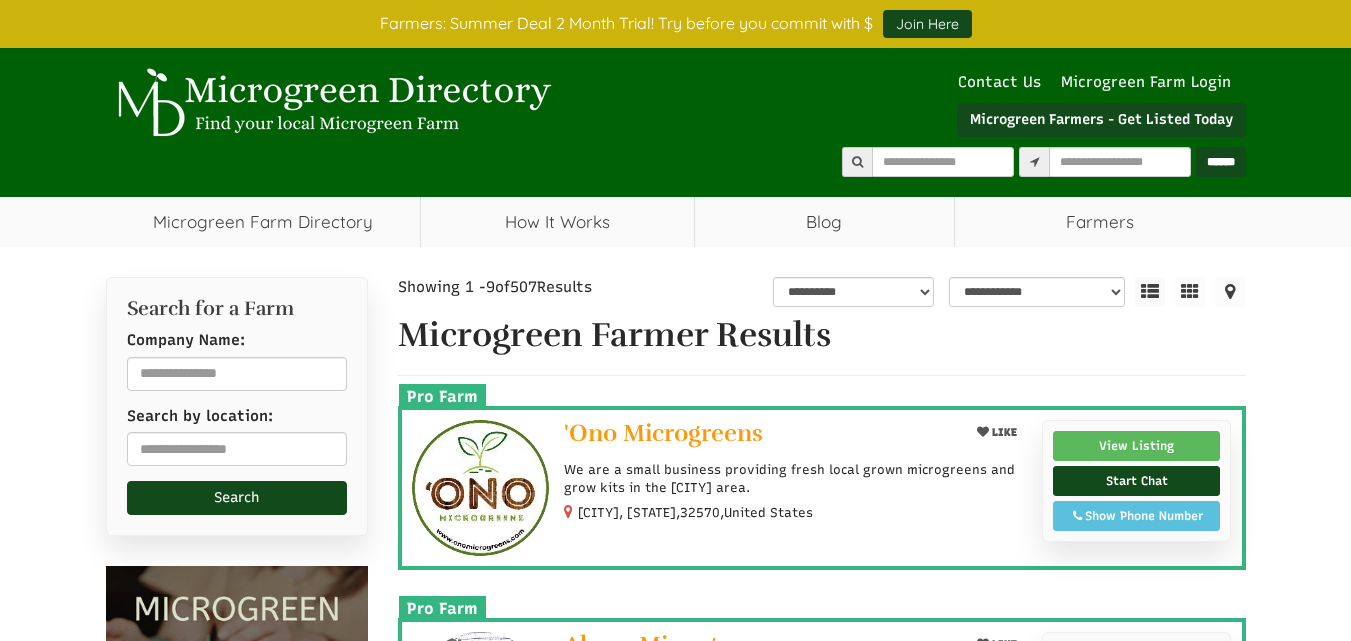 scroll, scrollTop: 0, scrollLeft: 0, axis: both 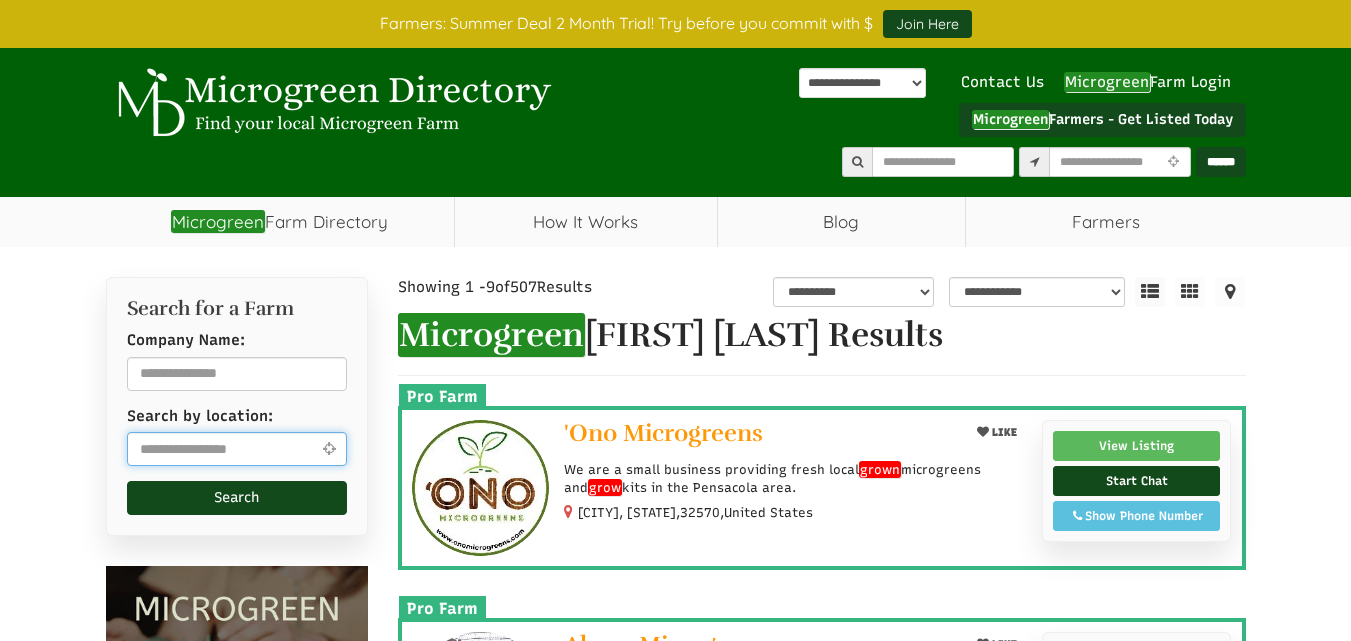 click at bounding box center (237, 449) 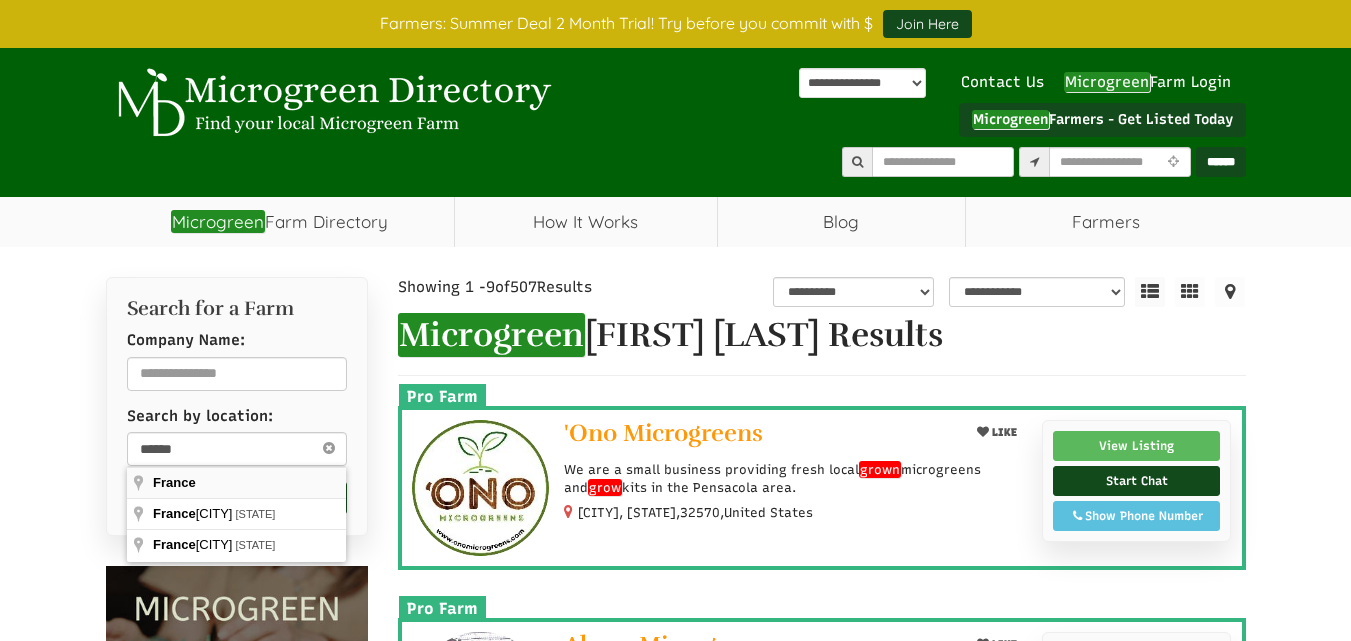 type on "******" 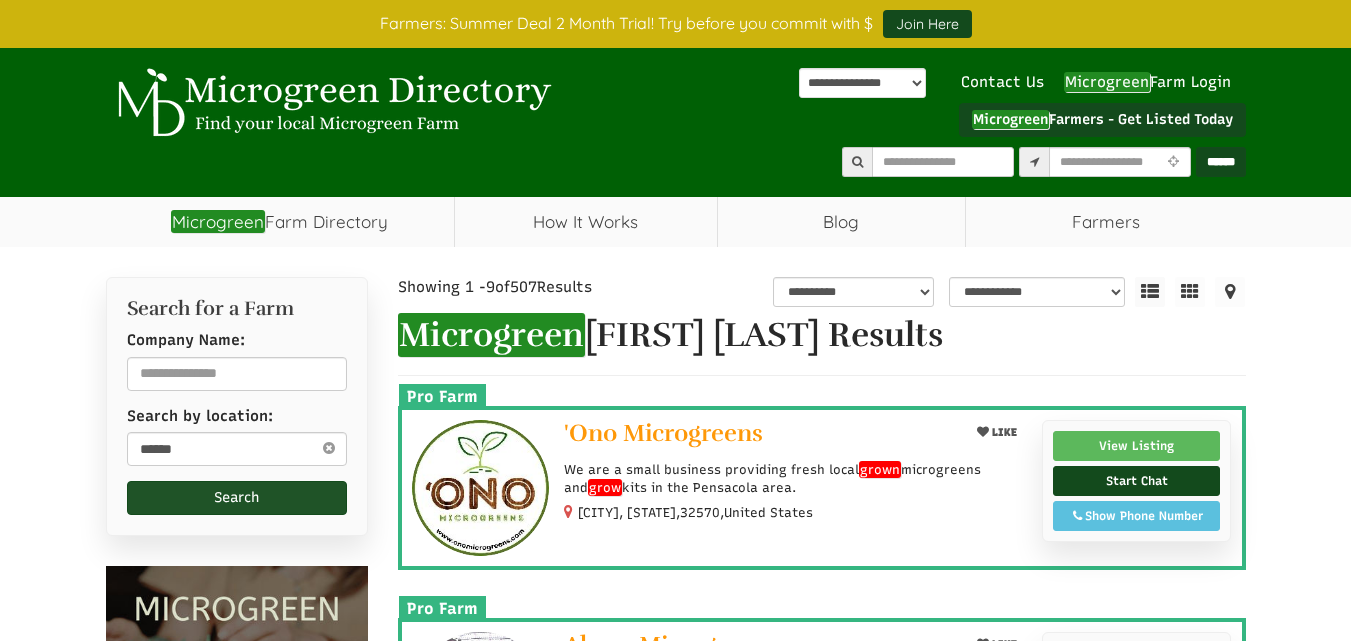 click on "Search" at bounding box center [237, 498] 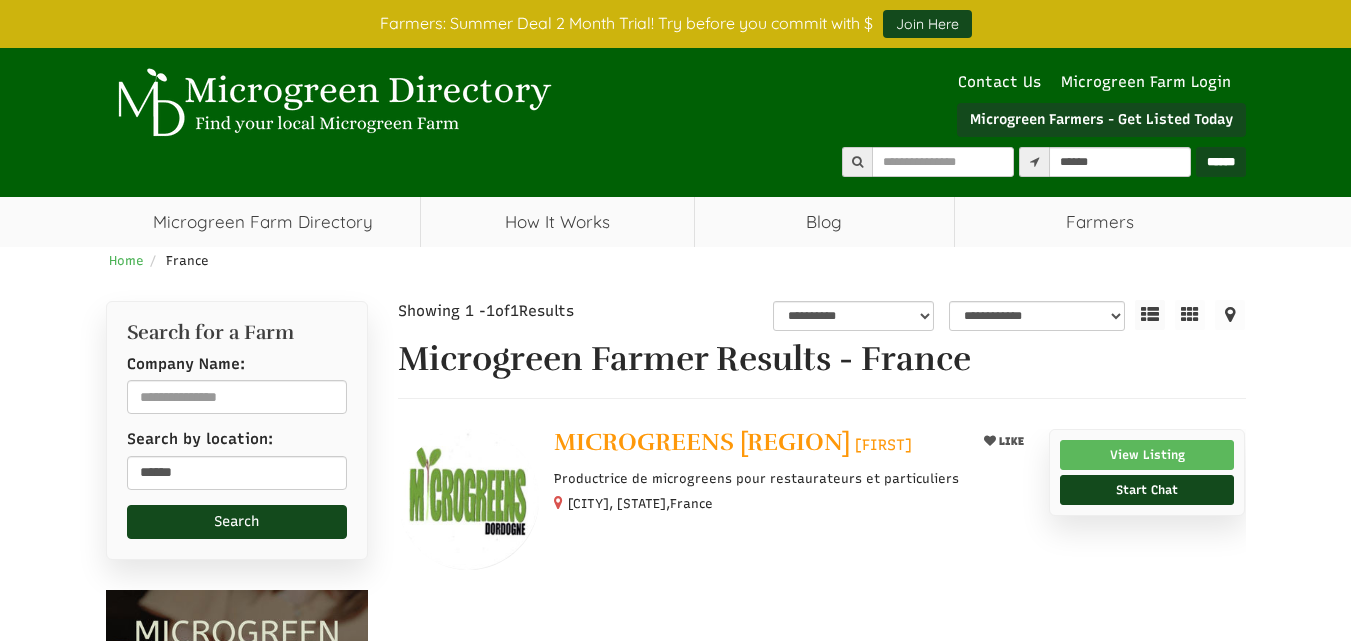 scroll, scrollTop: 0, scrollLeft: 0, axis: both 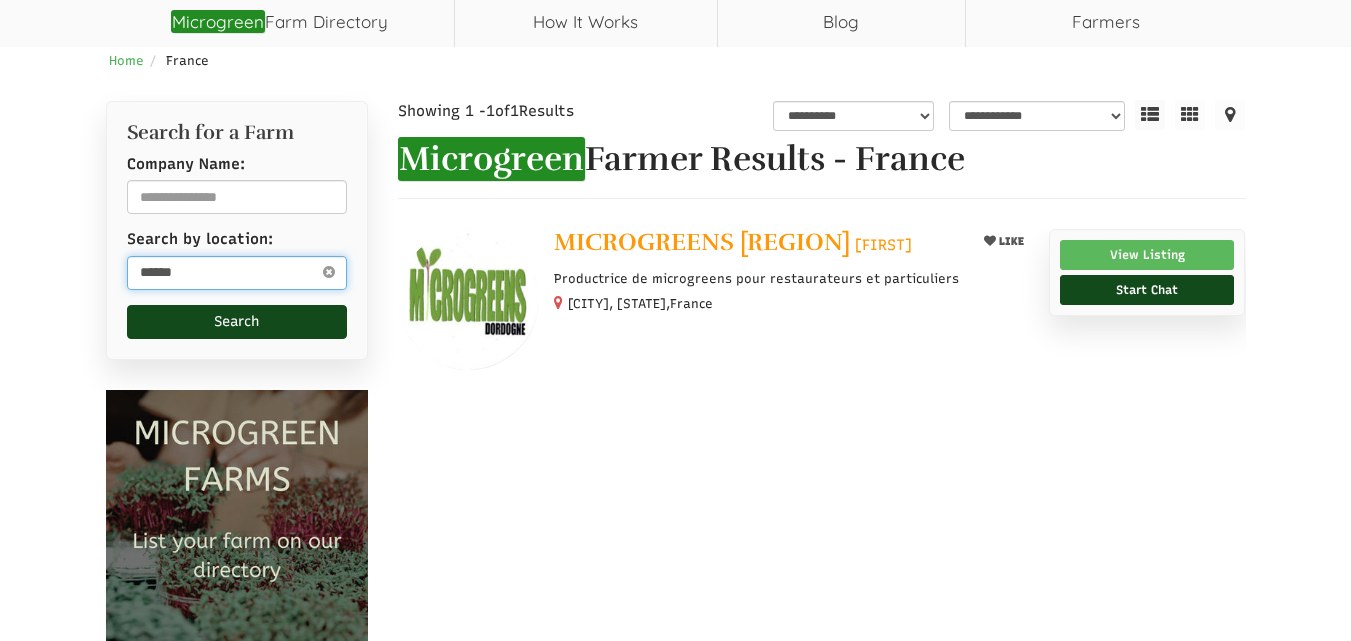 click on "******" at bounding box center [237, 273] 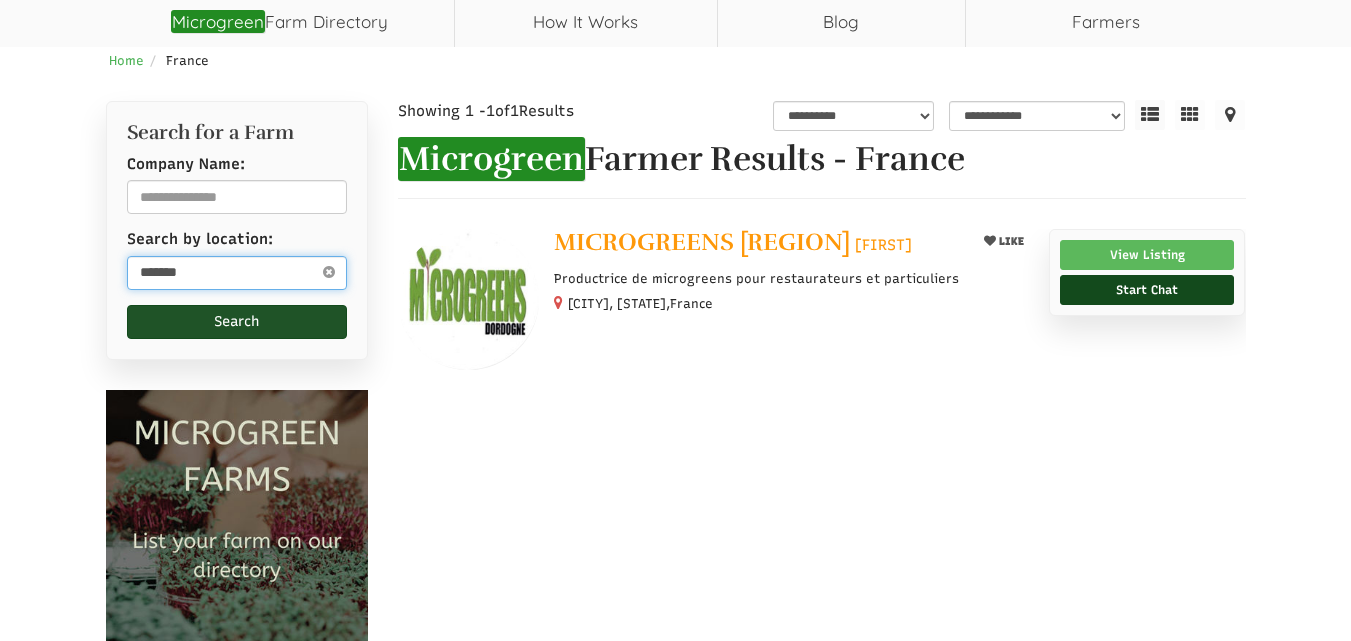 type on "*******" 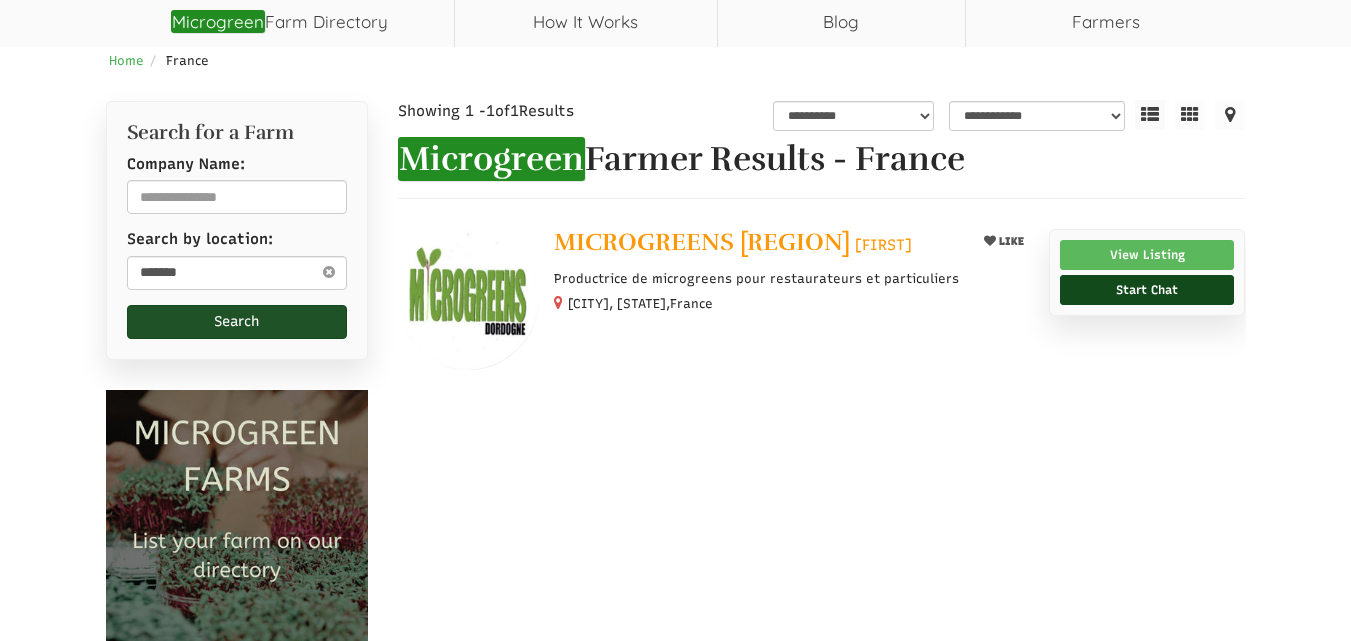 click on "Search" at bounding box center (237, 322) 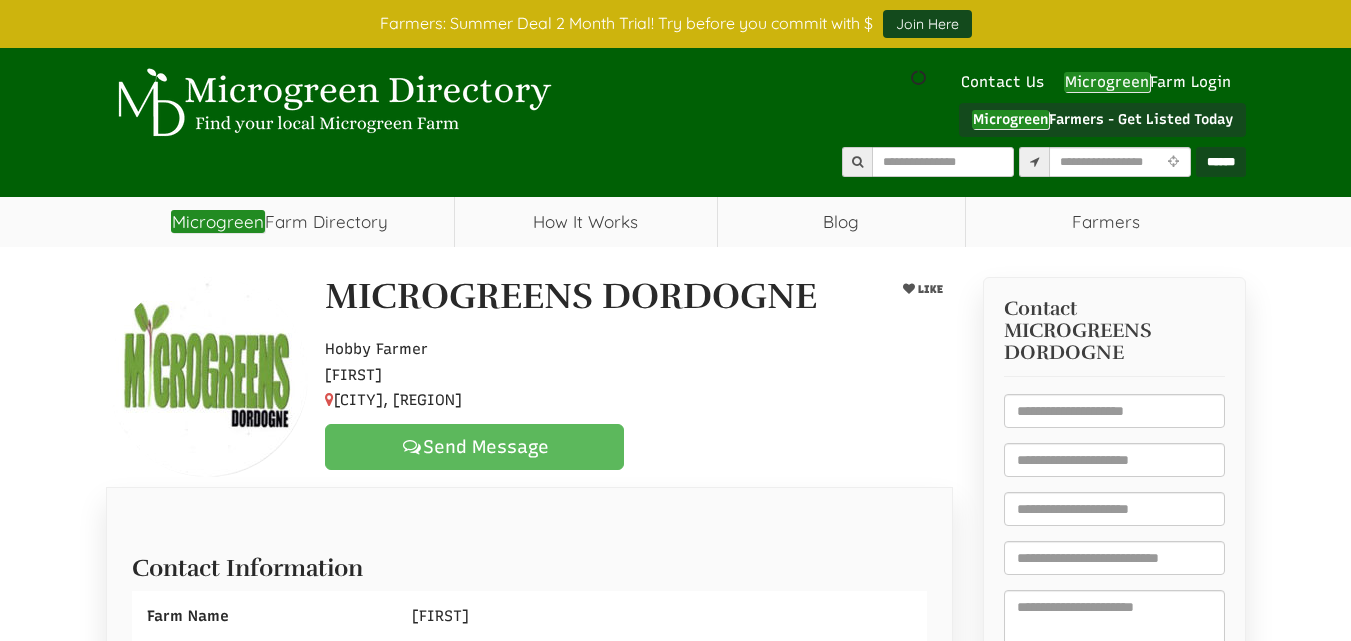 scroll, scrollTop: 0, scrollLeft: 0, axis: both 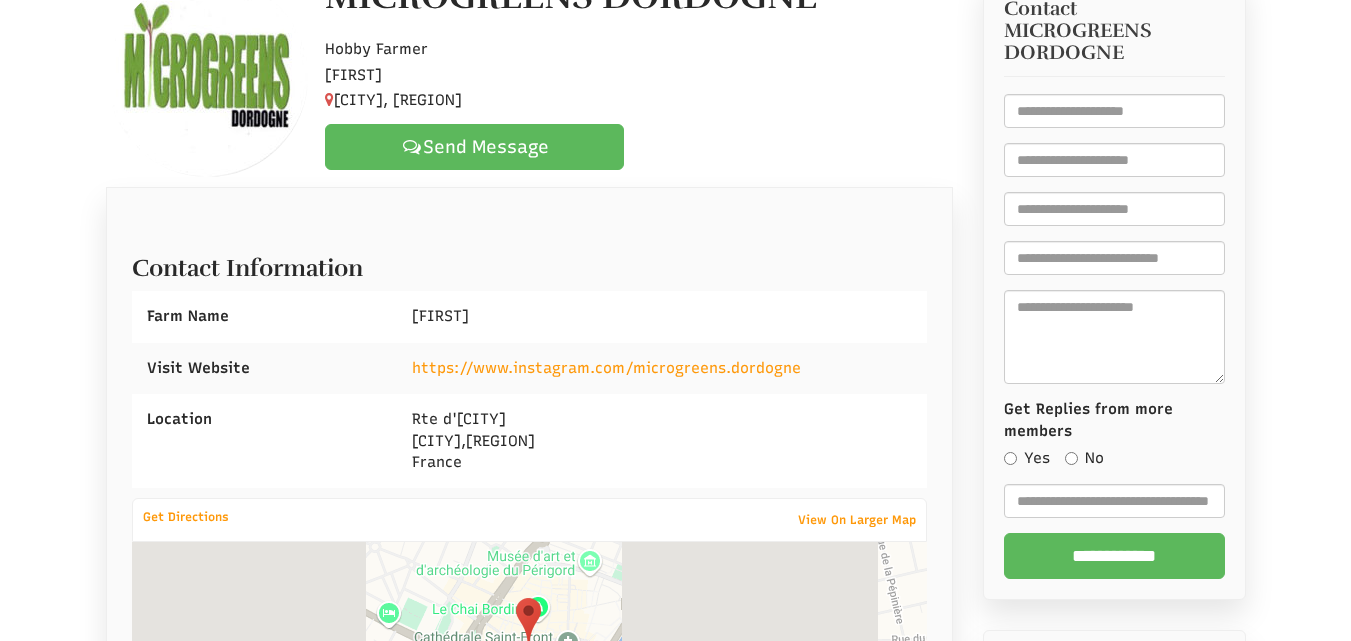 select 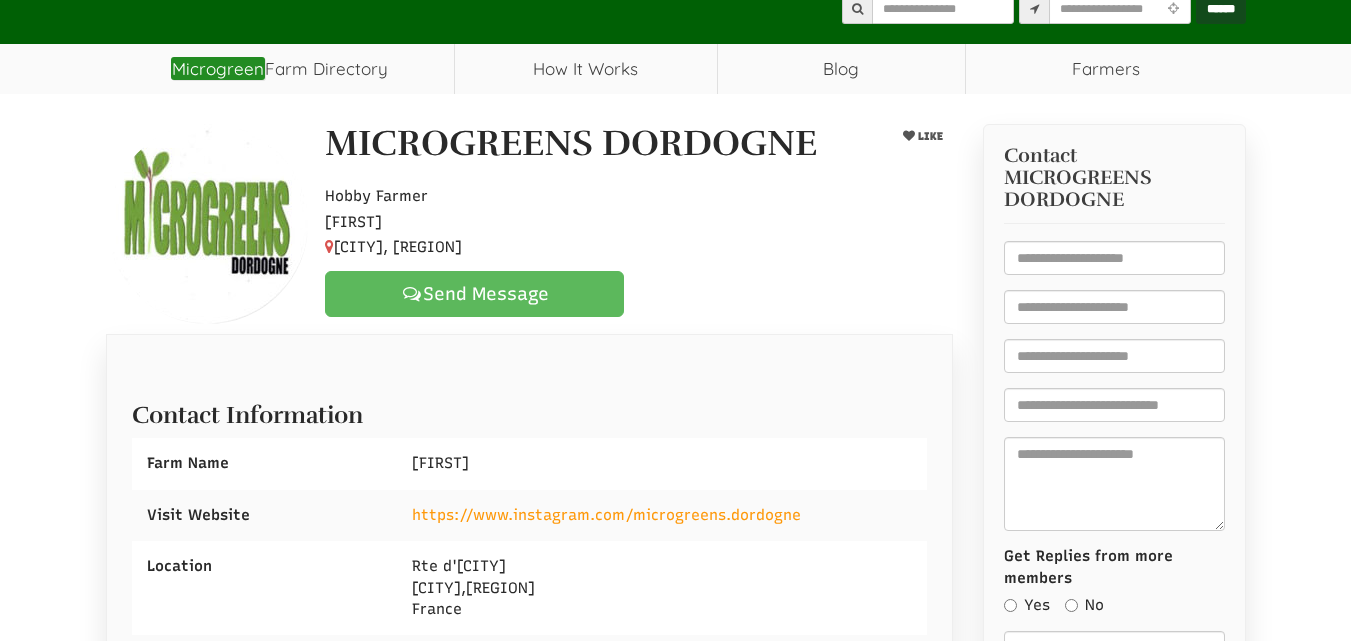 scroll, scrollTop: 0, scrollLeft: 0, axis: both 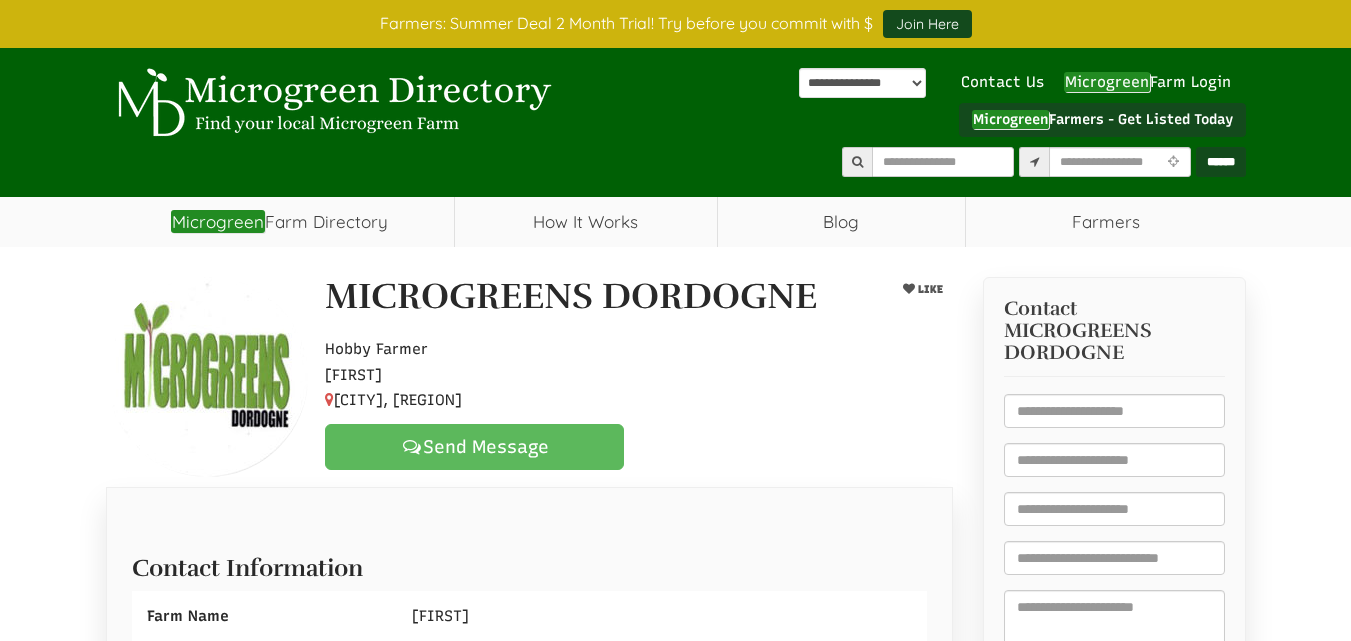 click on "MICROGREENS DORDOGNE" at bounding box center [571, 297] 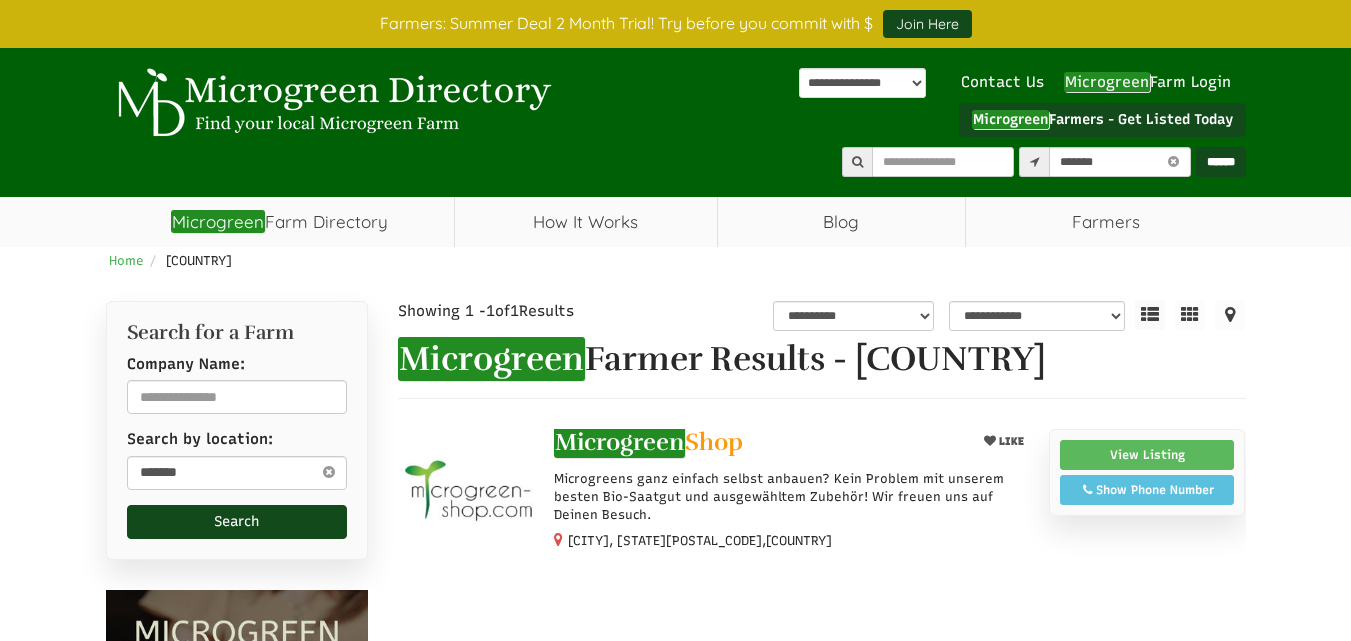 scroll, scrollTop: 0, scrollLeft: 0, axis: both 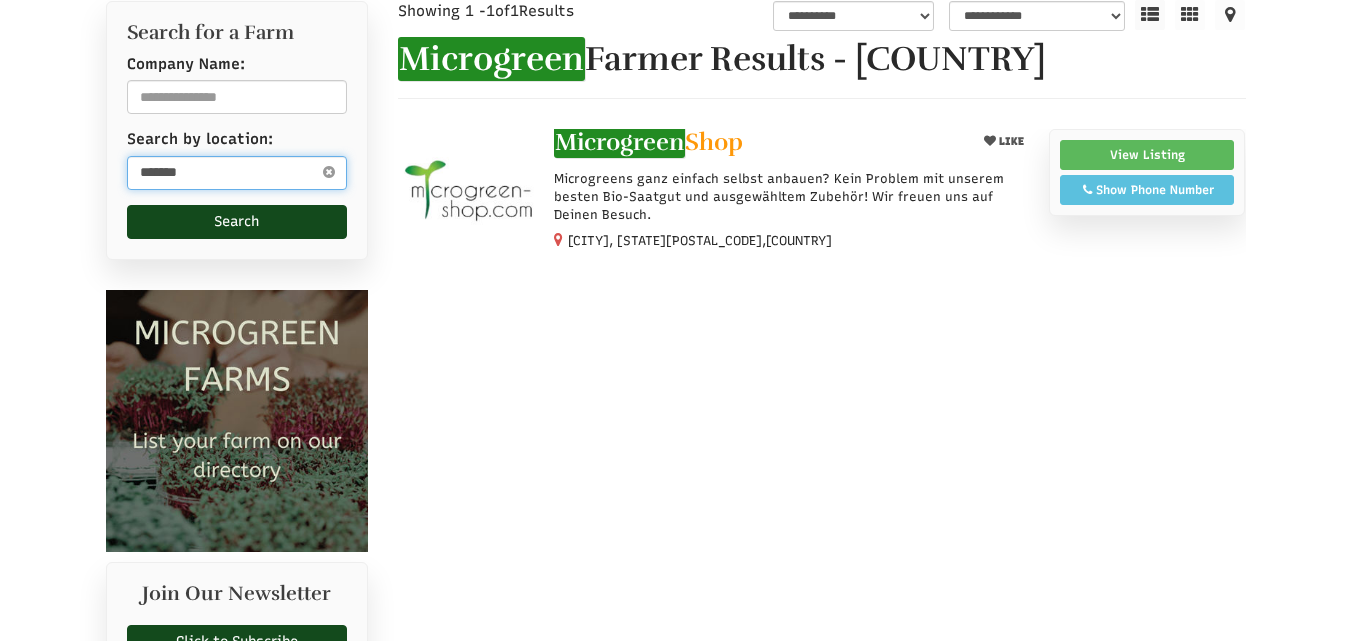 click on "*******" at bounding box center (237, 173) 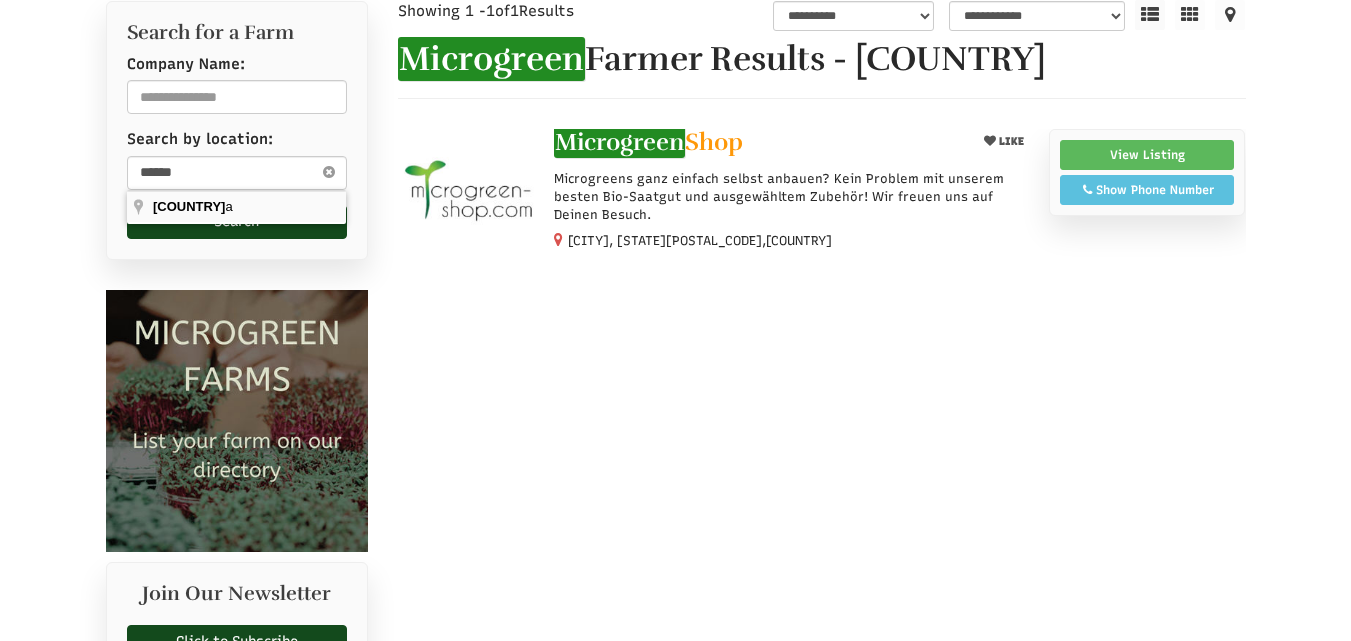 type on "*******" 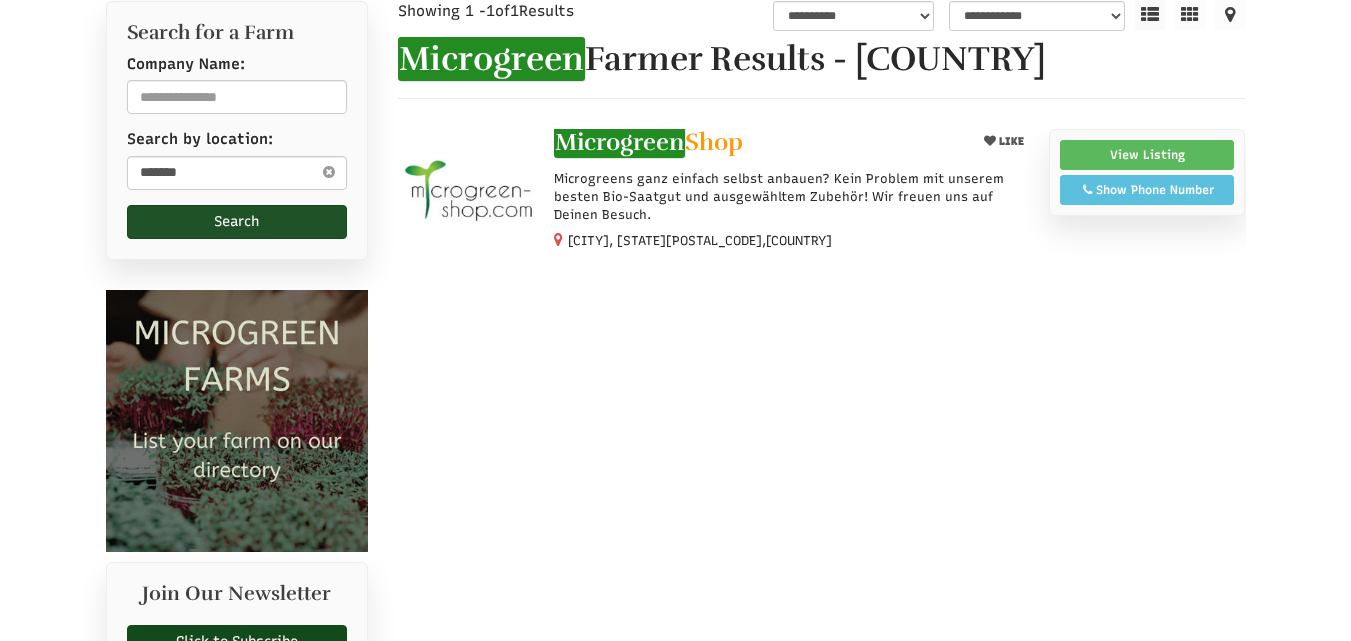 click on "Search" at bounding box center [237, 222] 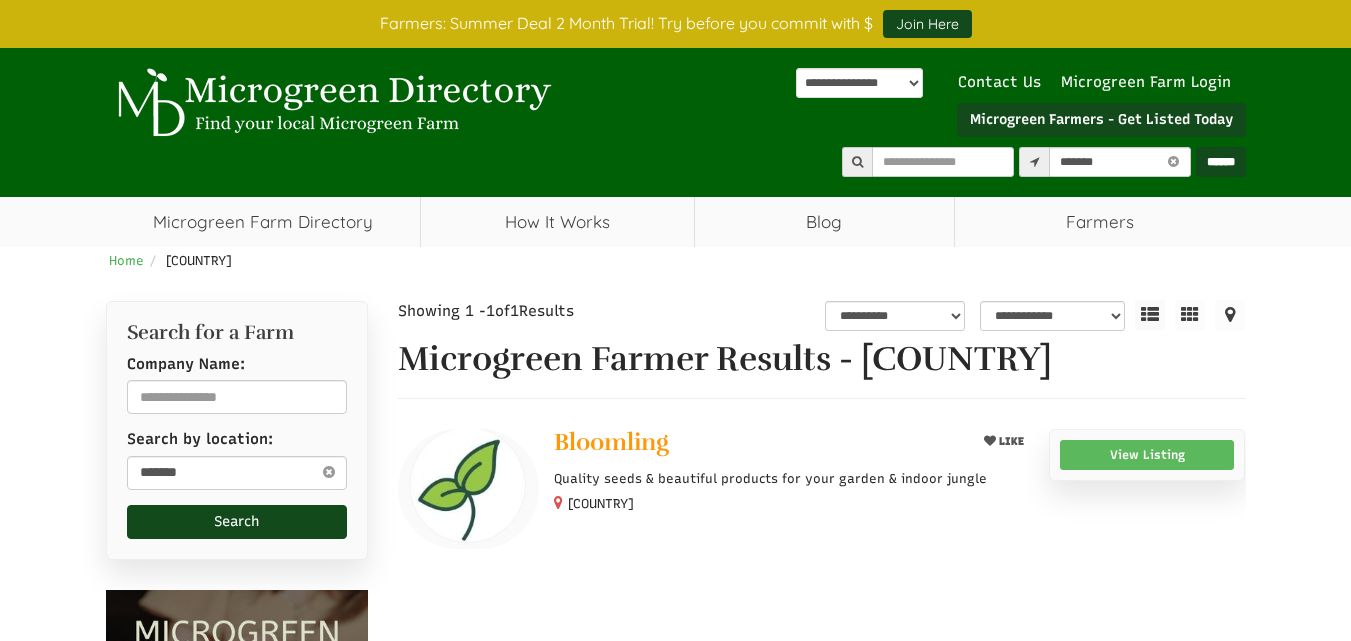 scroll, scrollTop: 0, scrollLeft: 0, axis: both 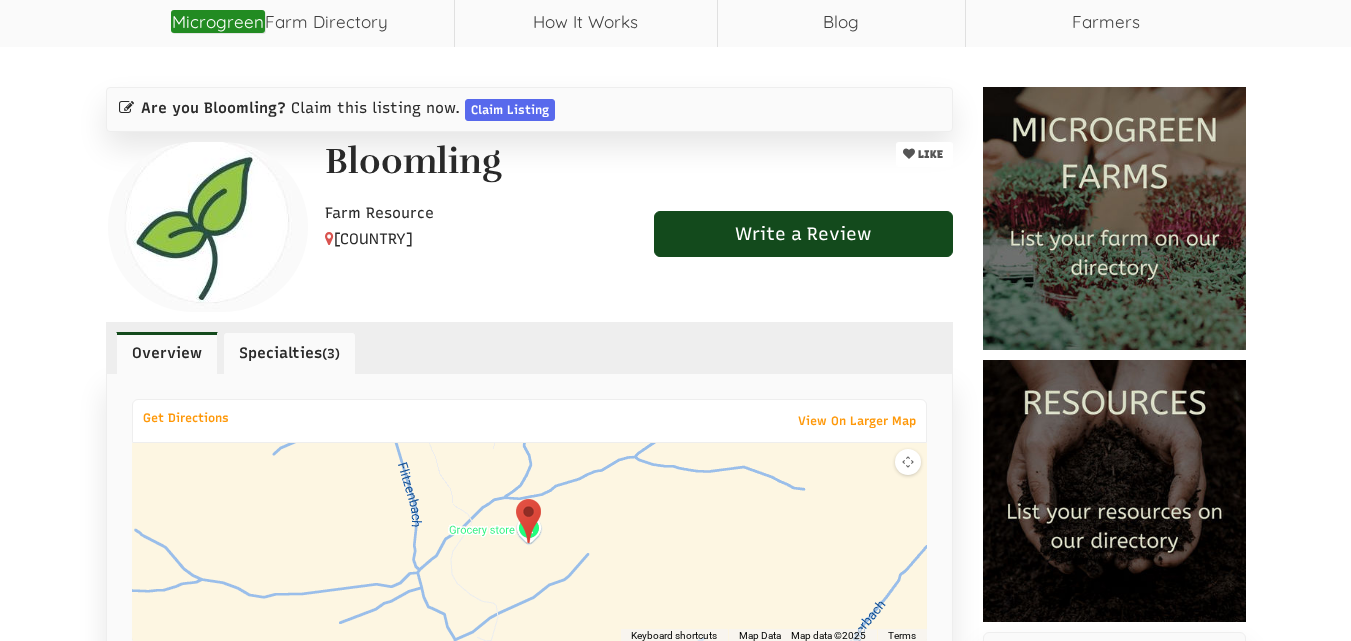click on "Specialties                                                                                  (3)" at bounding box center (289, 353) 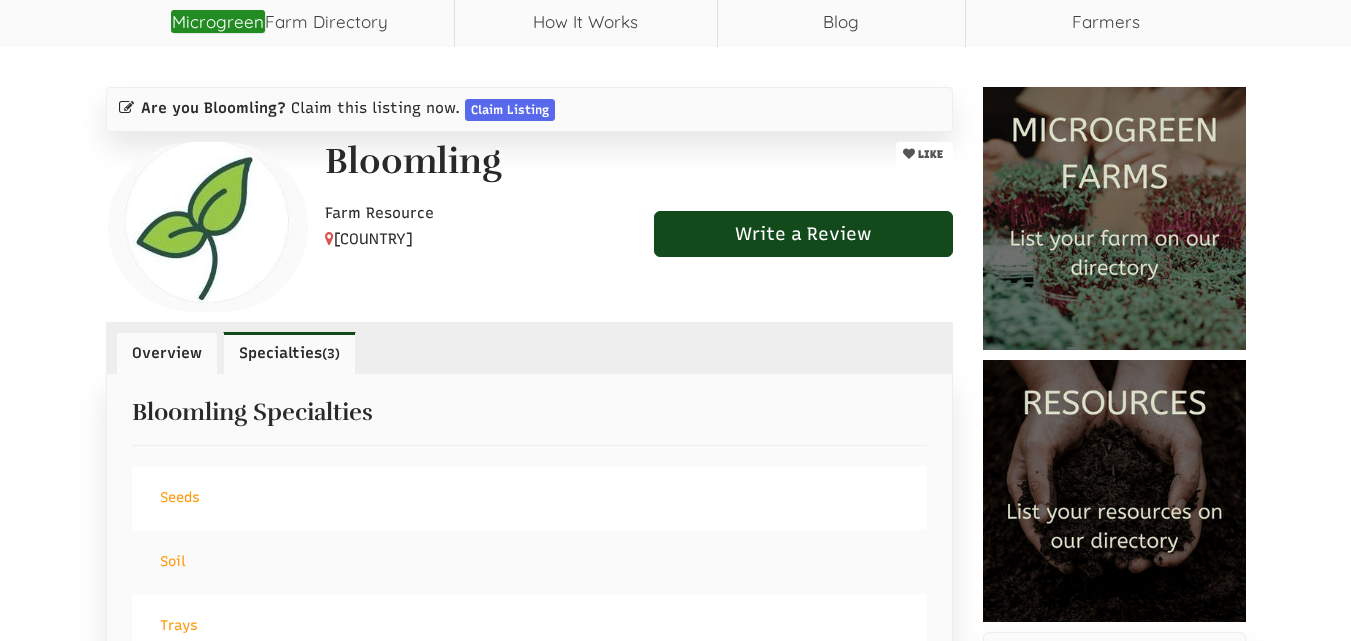 click on "Overview" at bounding box center (167, 353) 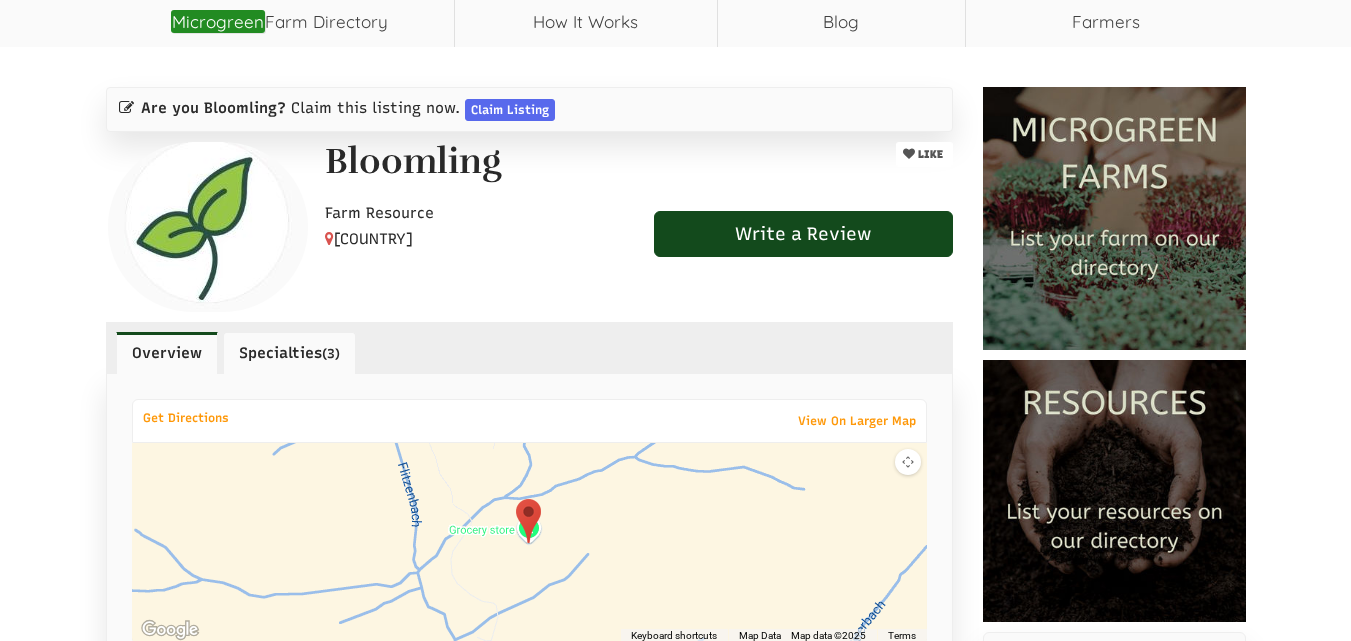 scroll, scrollTop: 600, scrollLeft: 0, axis: vertical 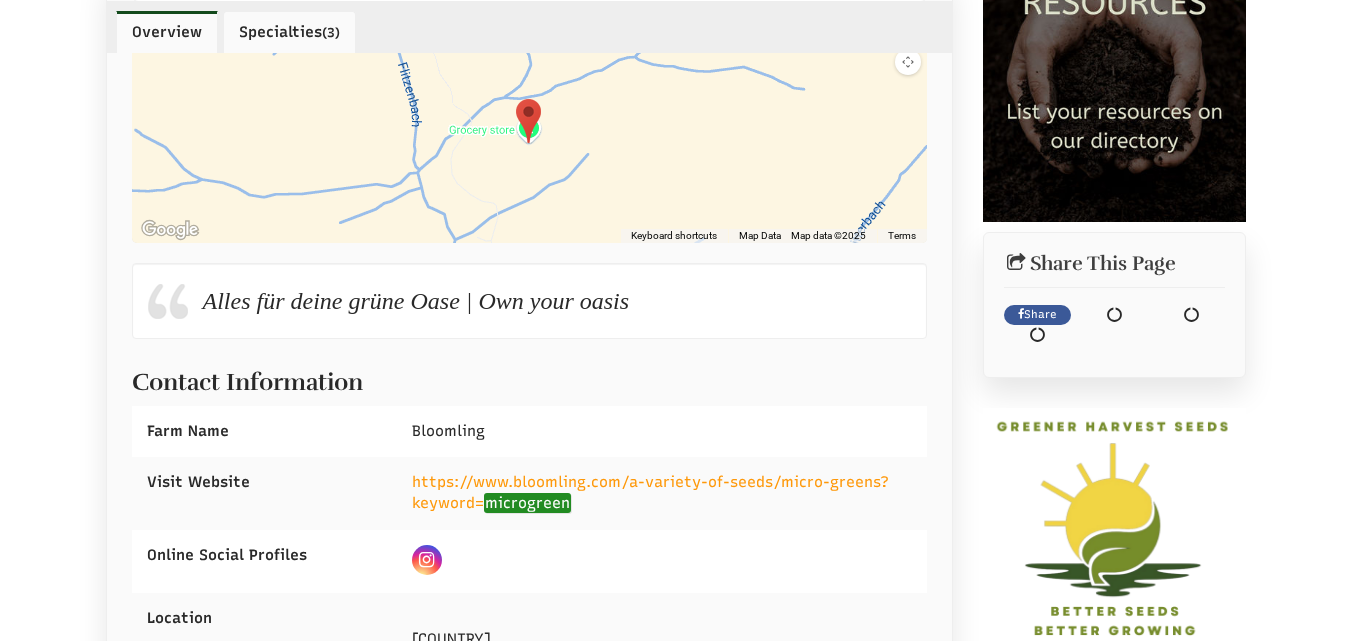 select 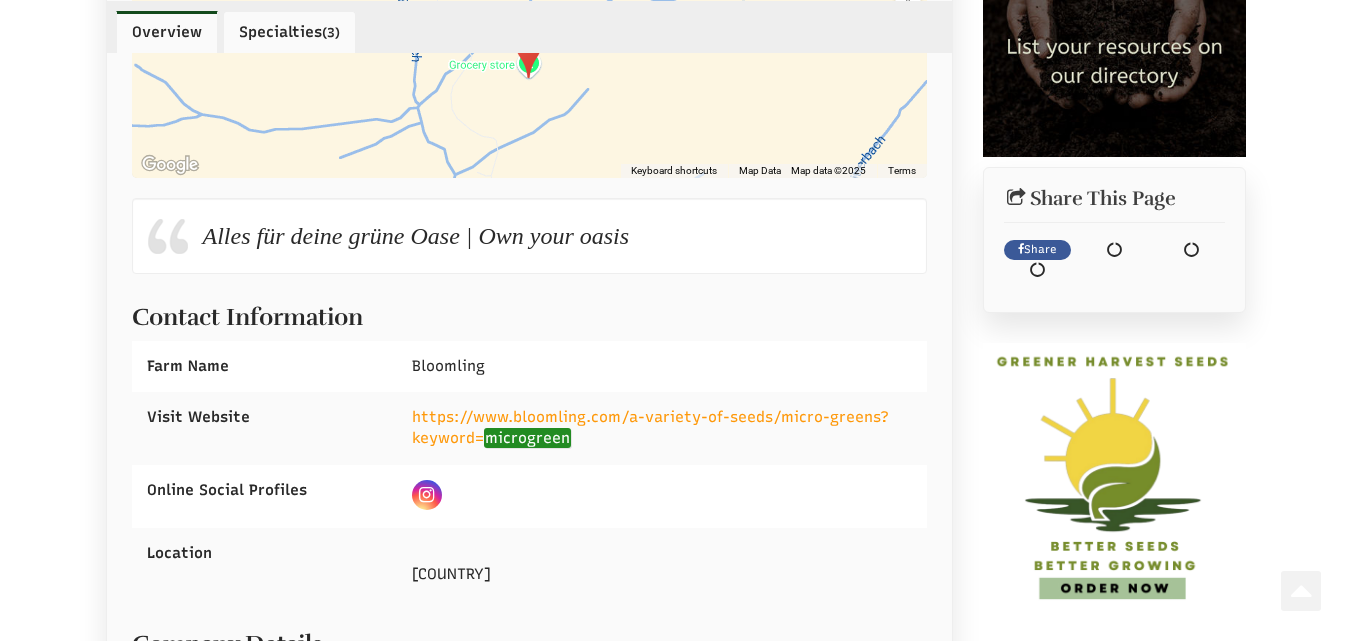 scroll, scrollTop: 700, scrollLeft: 0, axis: vertical 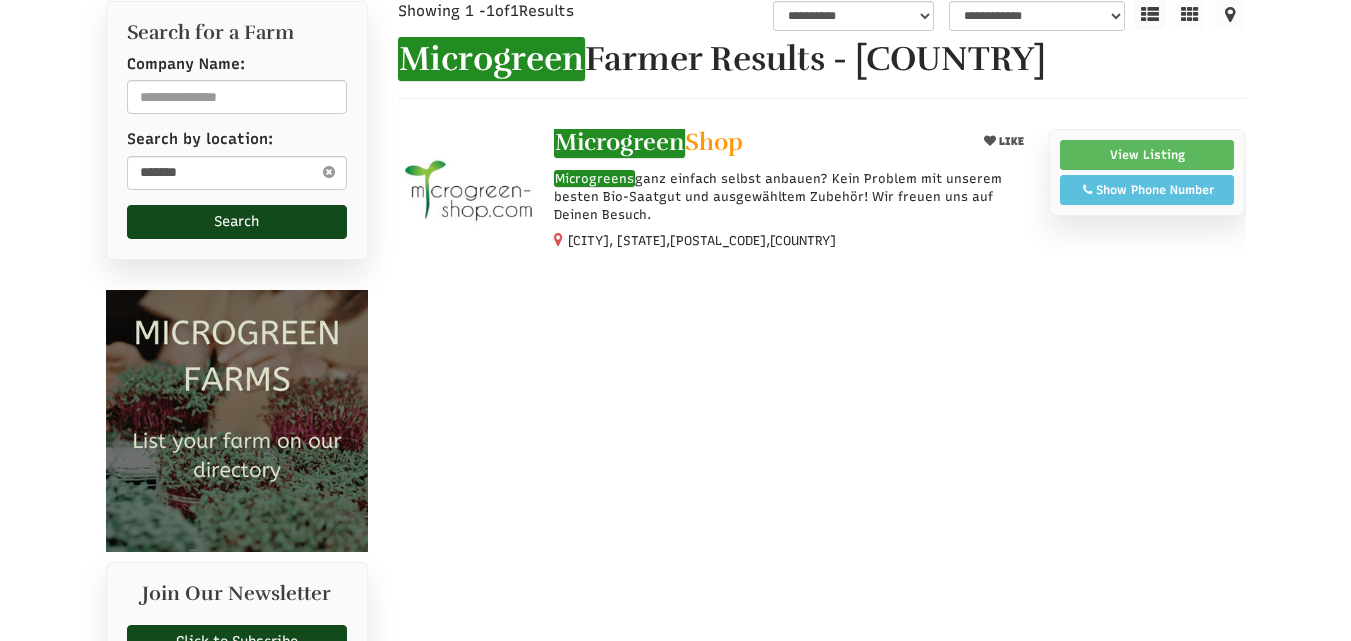 select 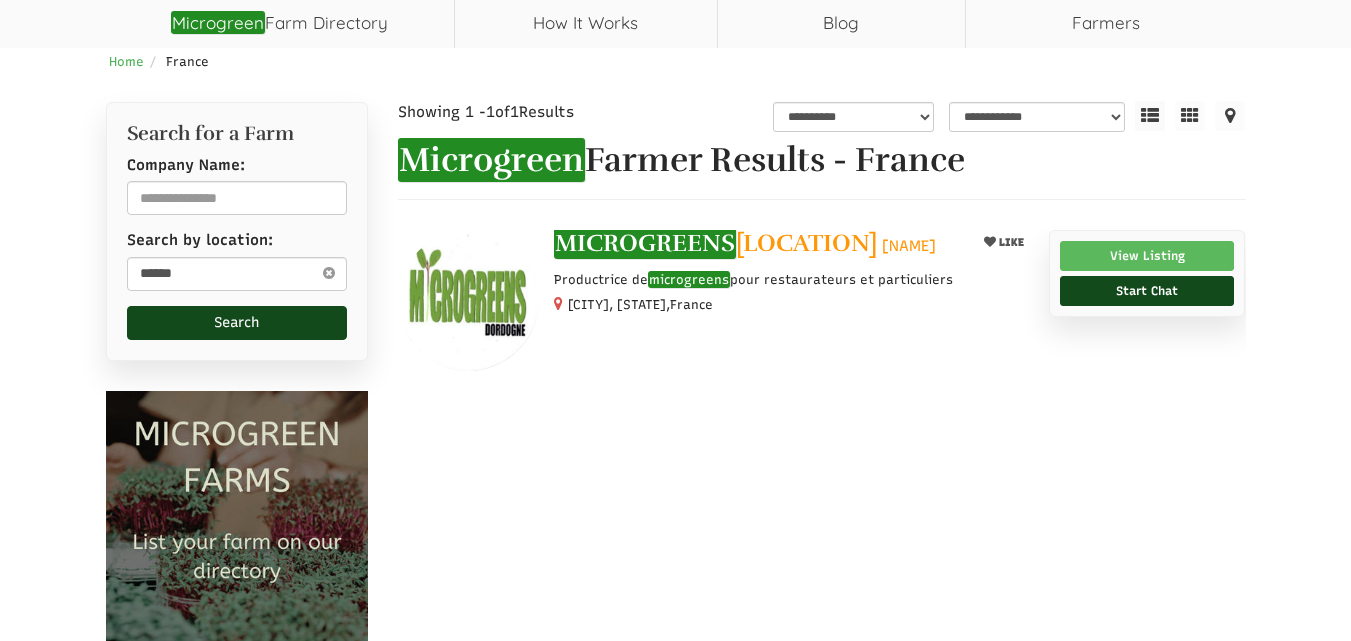 scroll, scrollTop: 0, scrollLeft: 0, axis: both 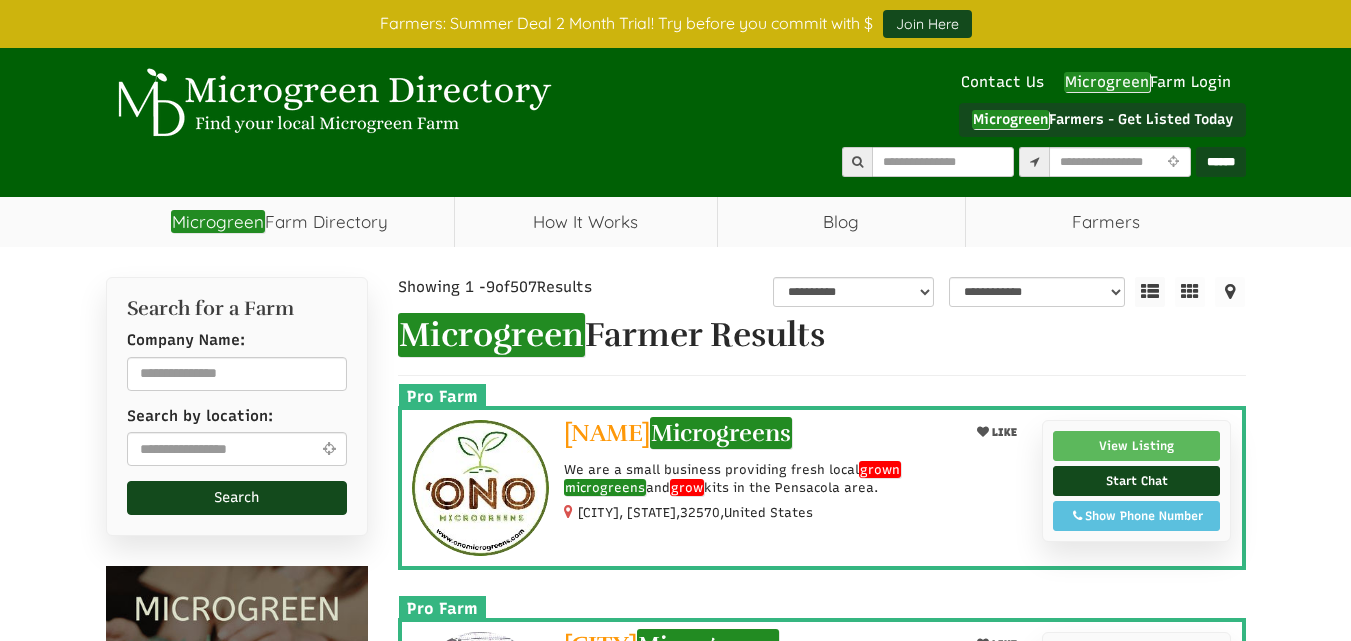 select 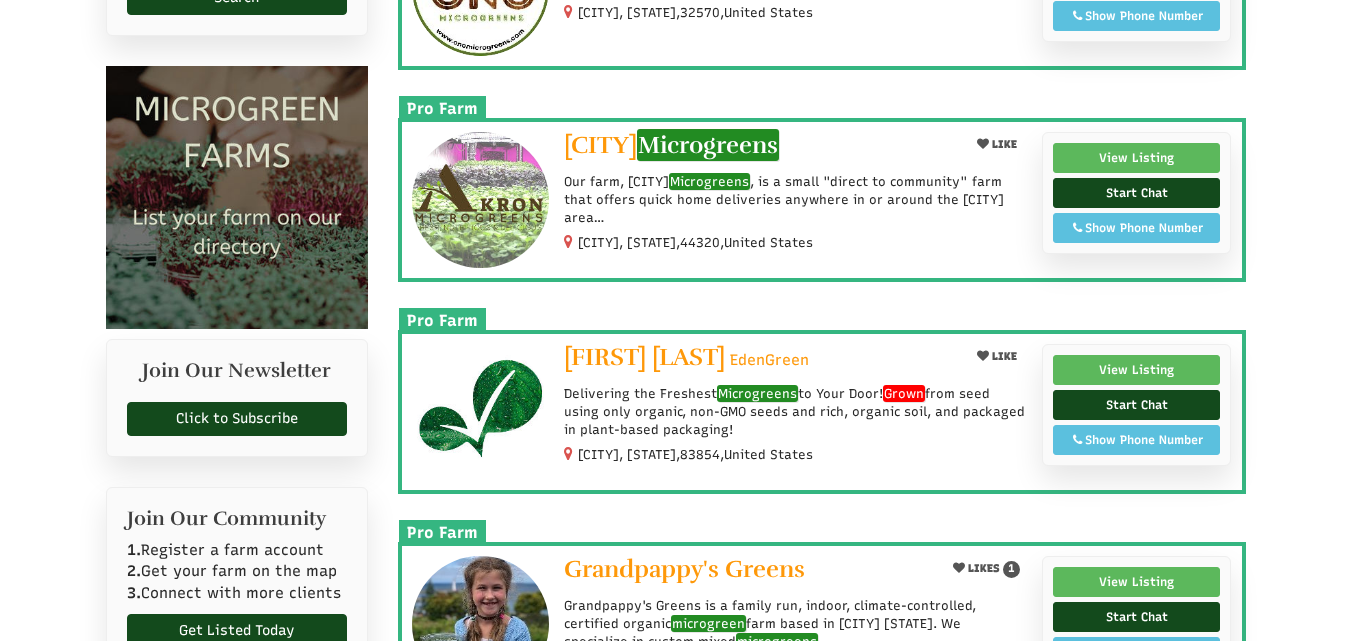 scroll, scrollTop: 0, scrollLeft: 0, axis: both 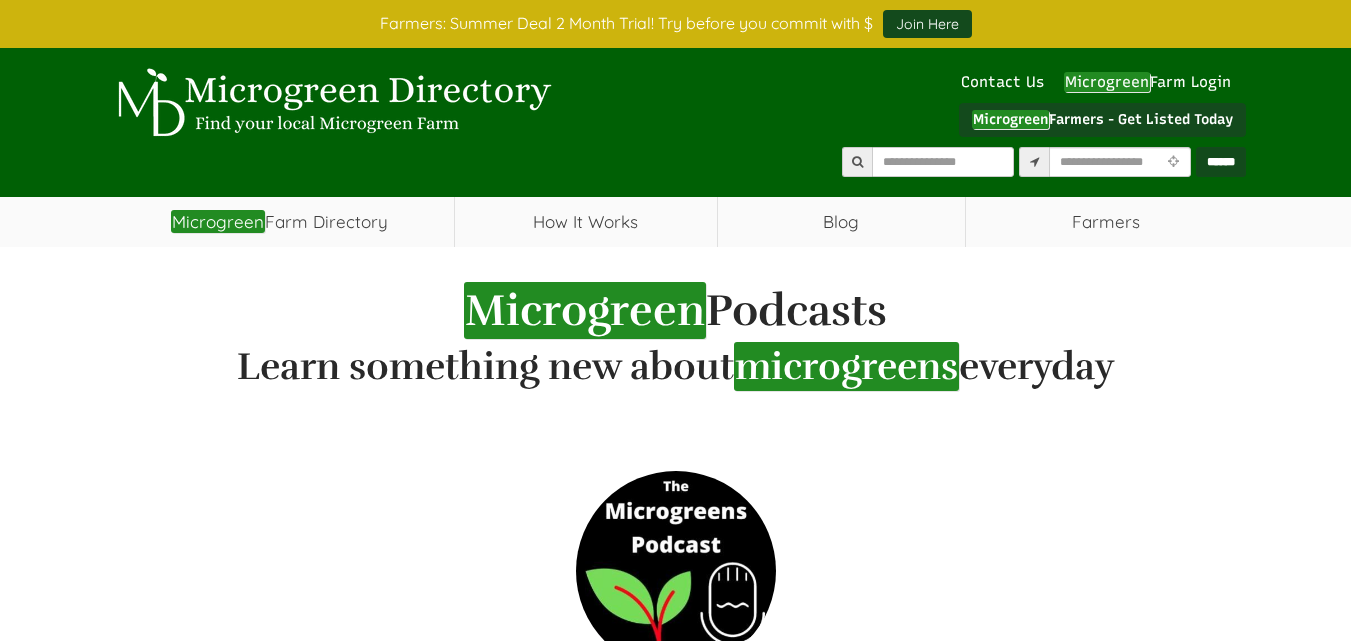 select 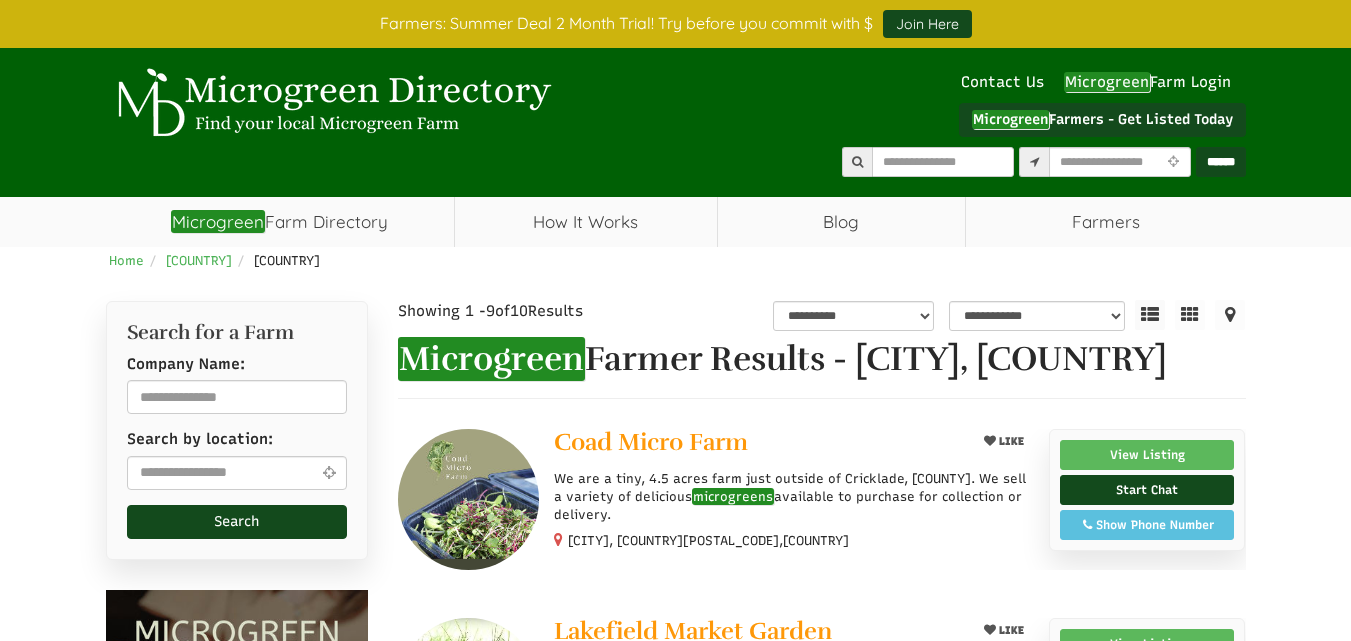scroll, scrollTop: 0, scrollLeft: 0, axis: both 